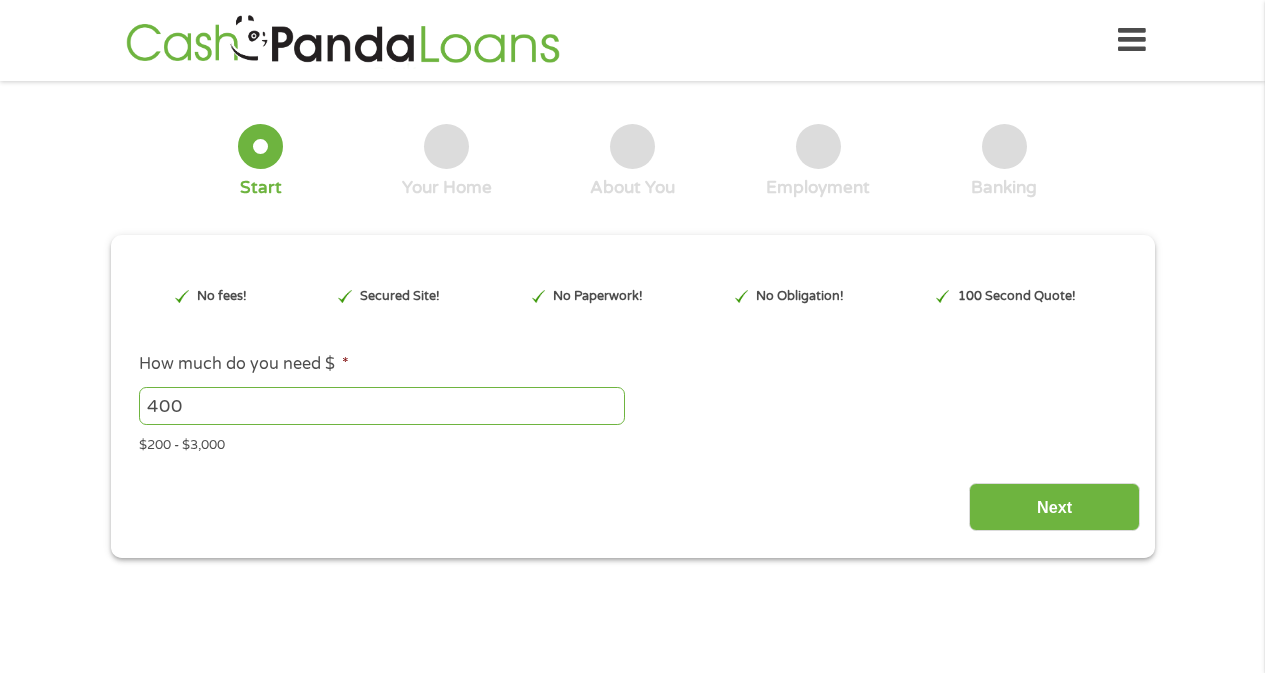 scroll, scrollTop: 0, scrollLeft: 0, axis: both 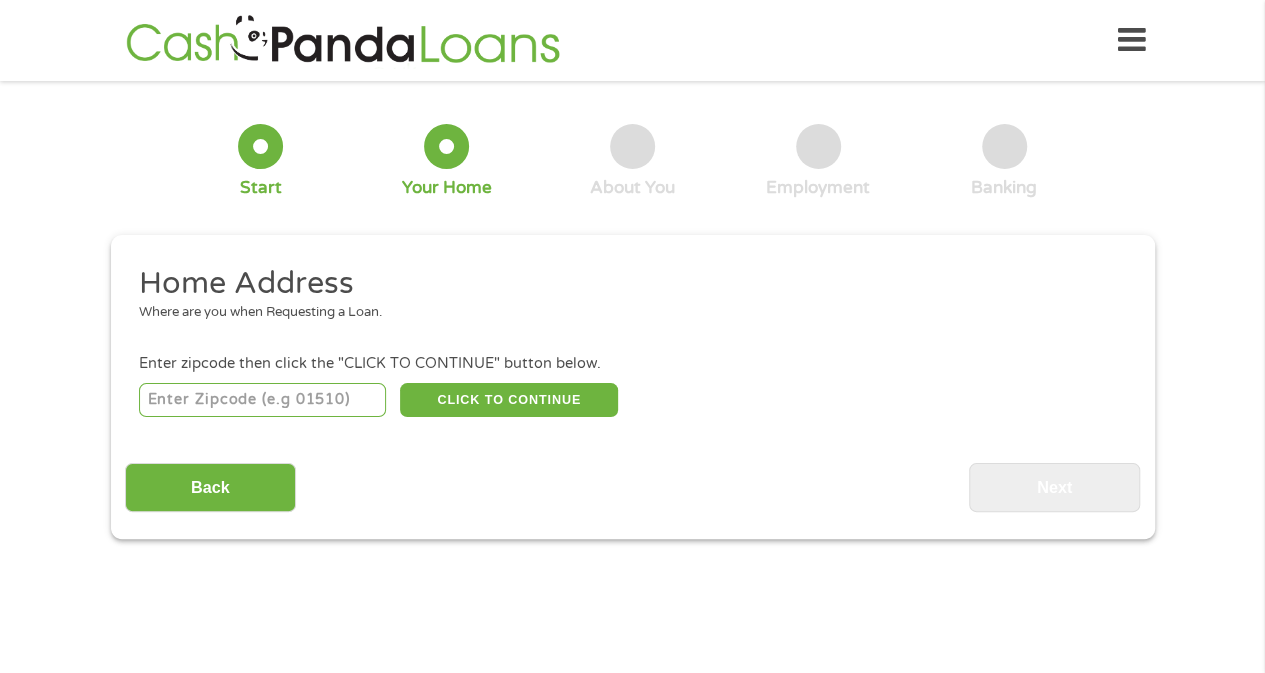 click at bounding box center (262, 400) 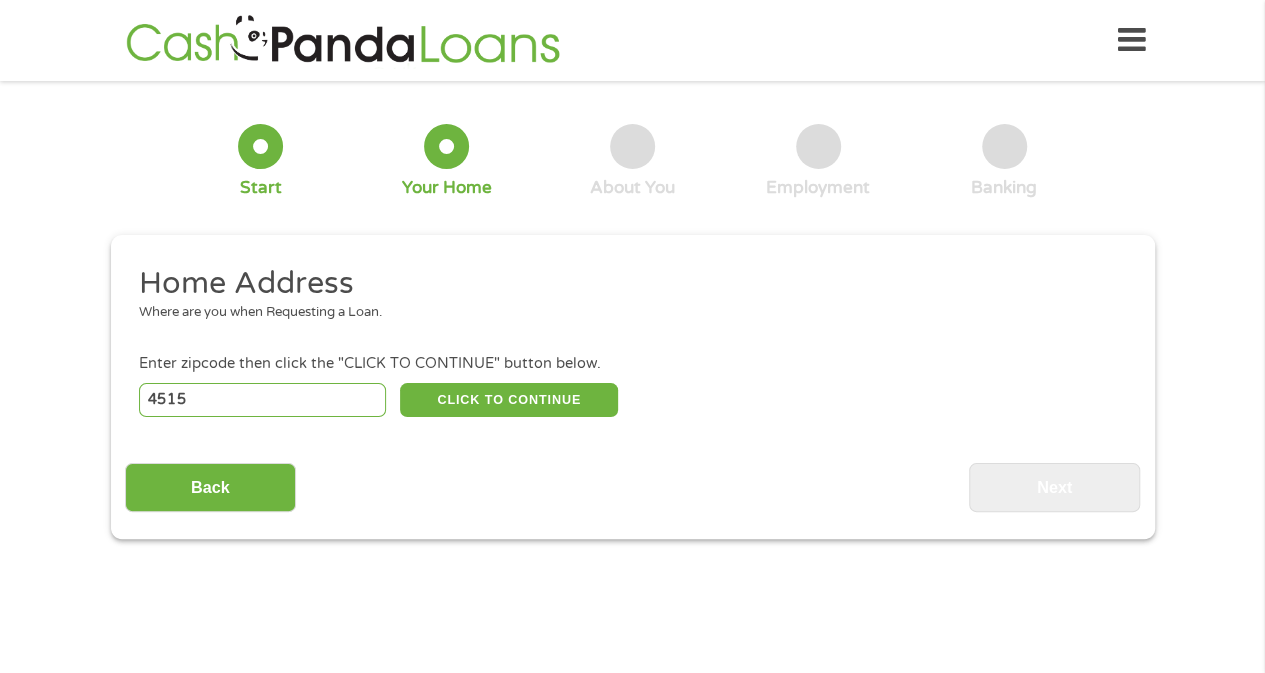 type on "45150" 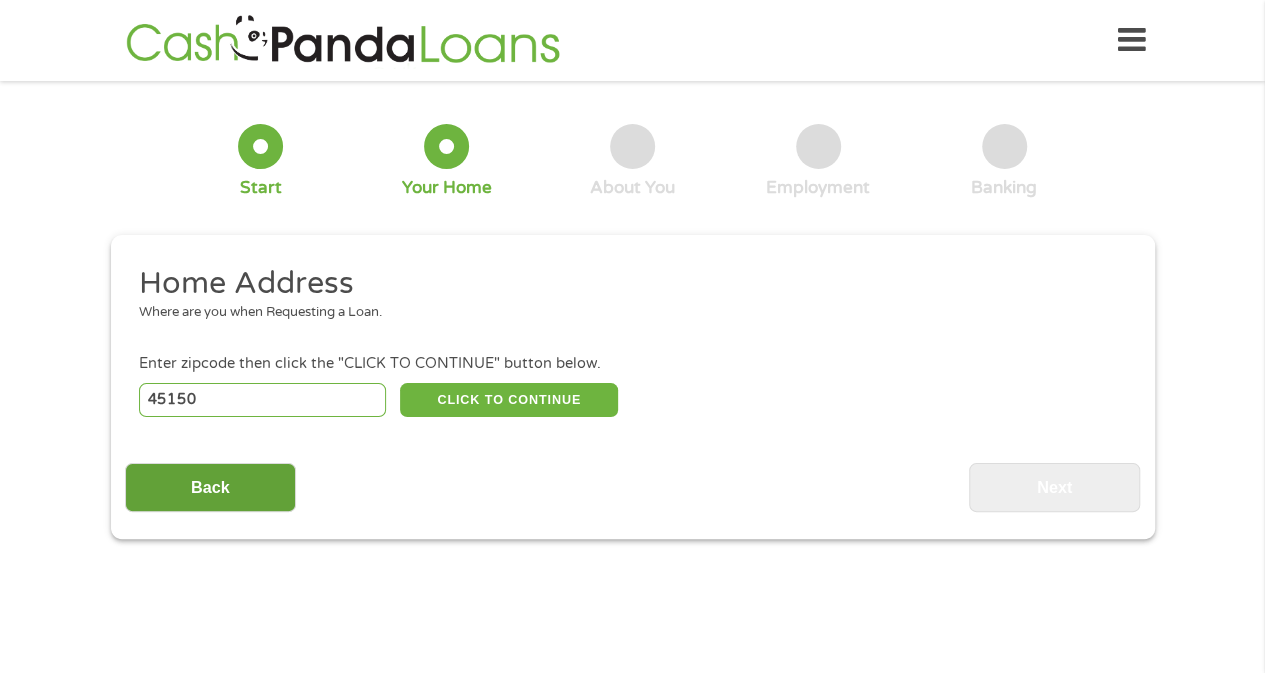 select on "Ohio" 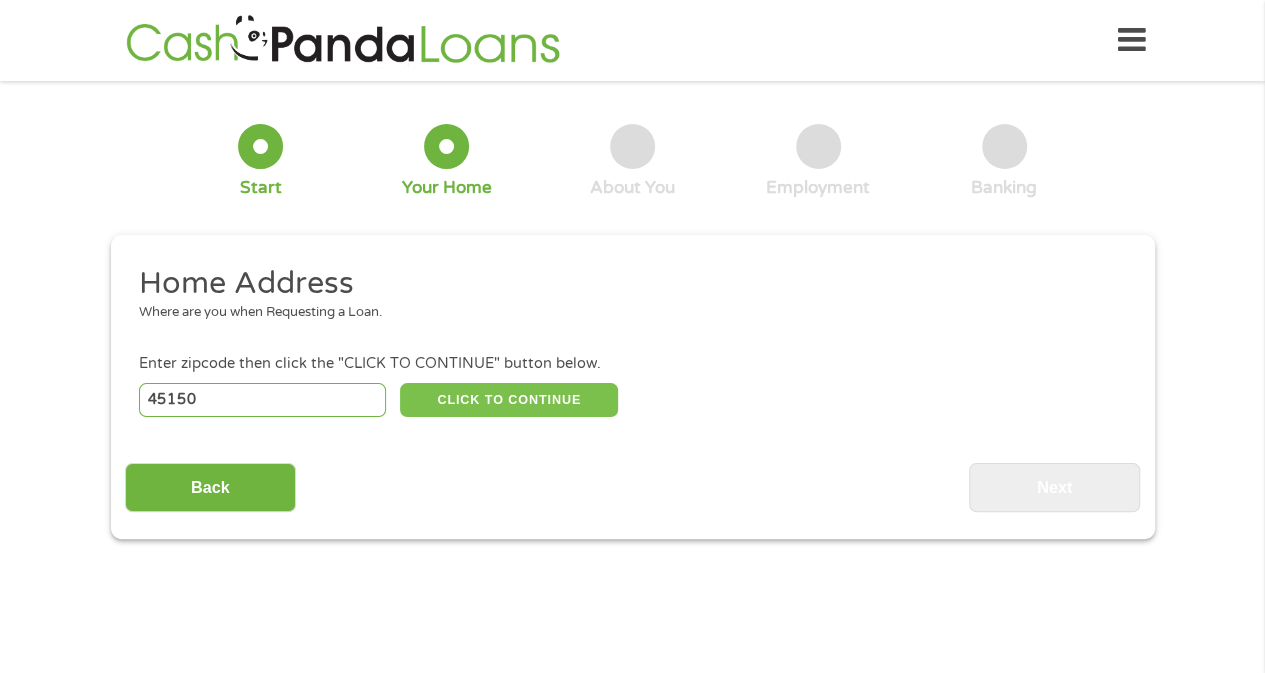 type on "45150" 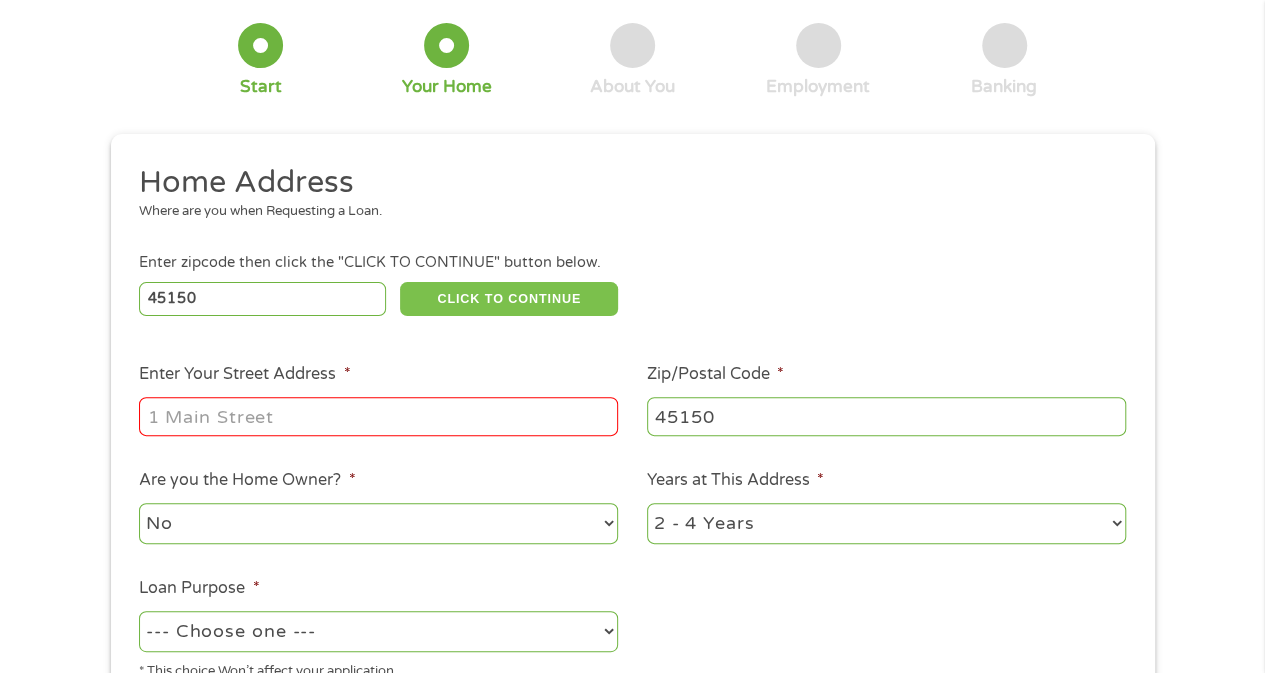 scroll, scrollTop: 200, scrollLeft: 0, axis: vertical 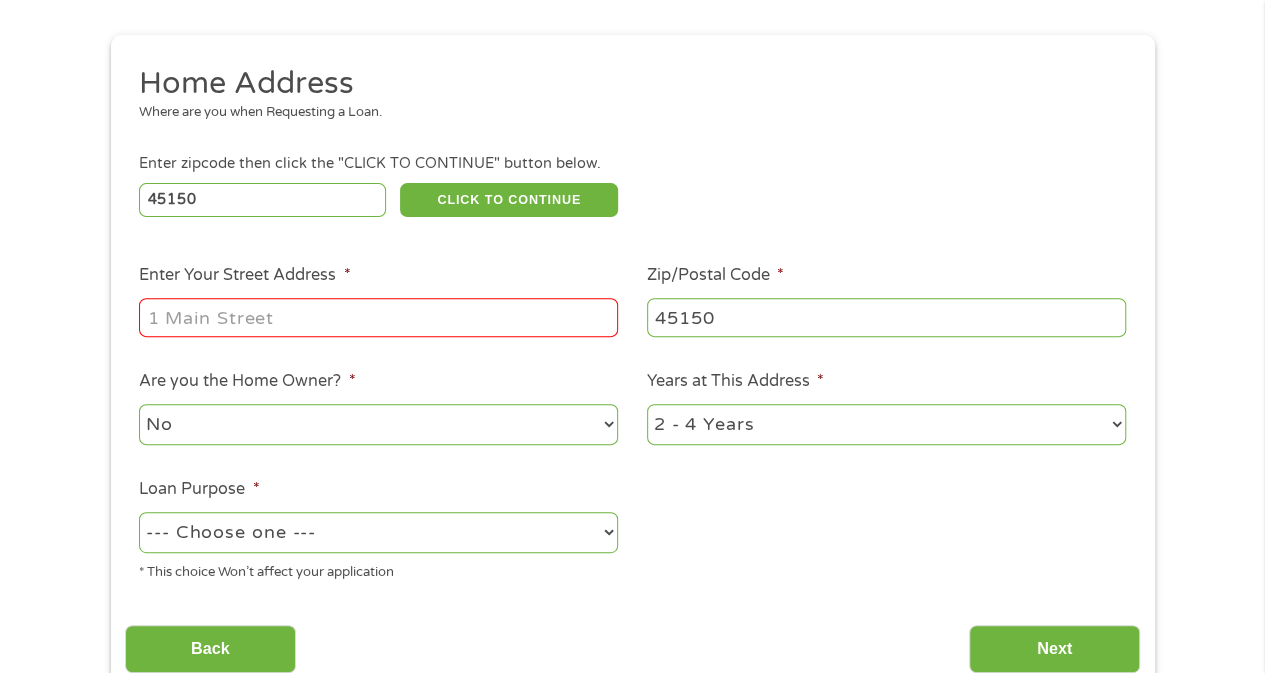 click on "Enter Your Street Address *" at bounding box center [378, 317] 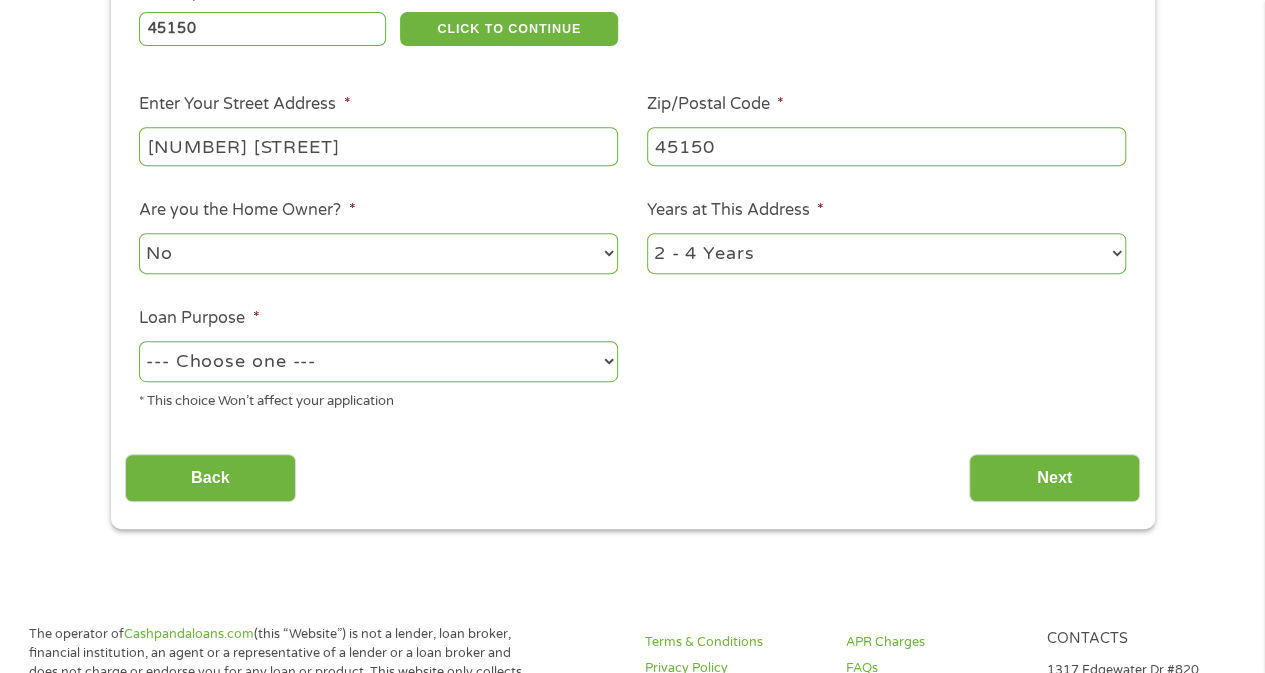 scroll, scrollTop: 400, scrollLeft: 0, axis: vertical 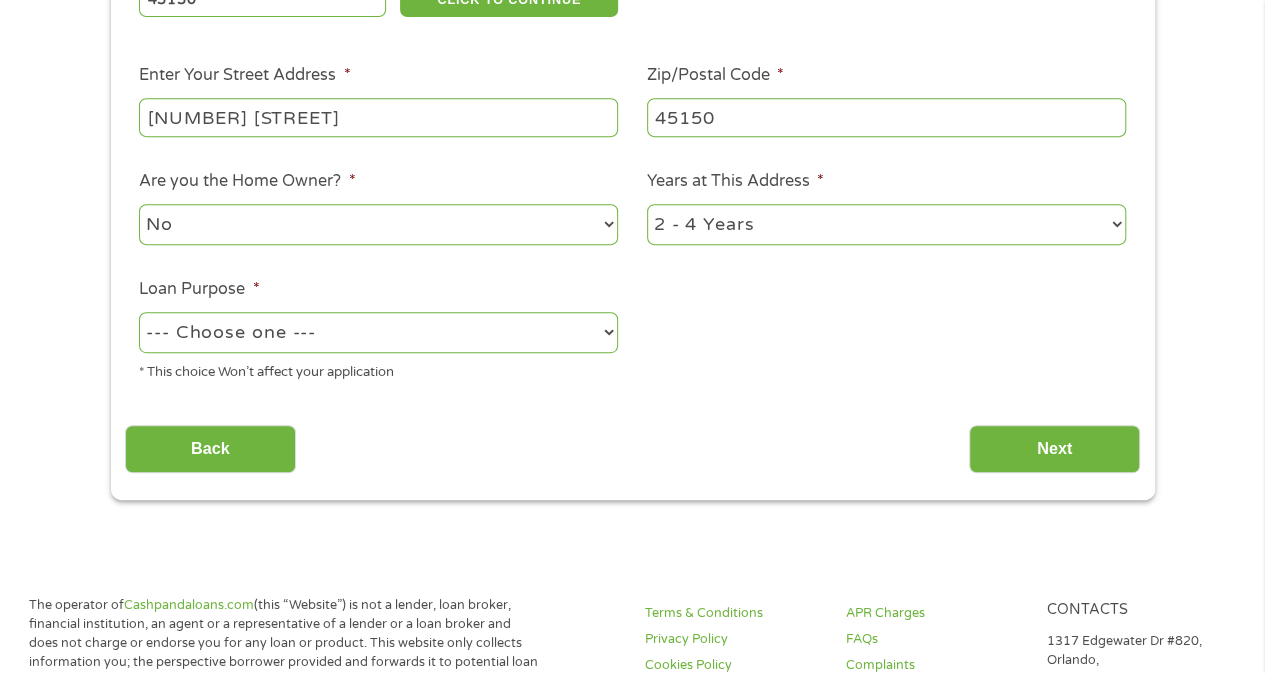 click on "--- Choose one --- Pay Bills Debt Consolidation Home Improvement Major Purchase Car Loan Short Term Cash Medical Expenses Other" at bounding box center (378, 332) 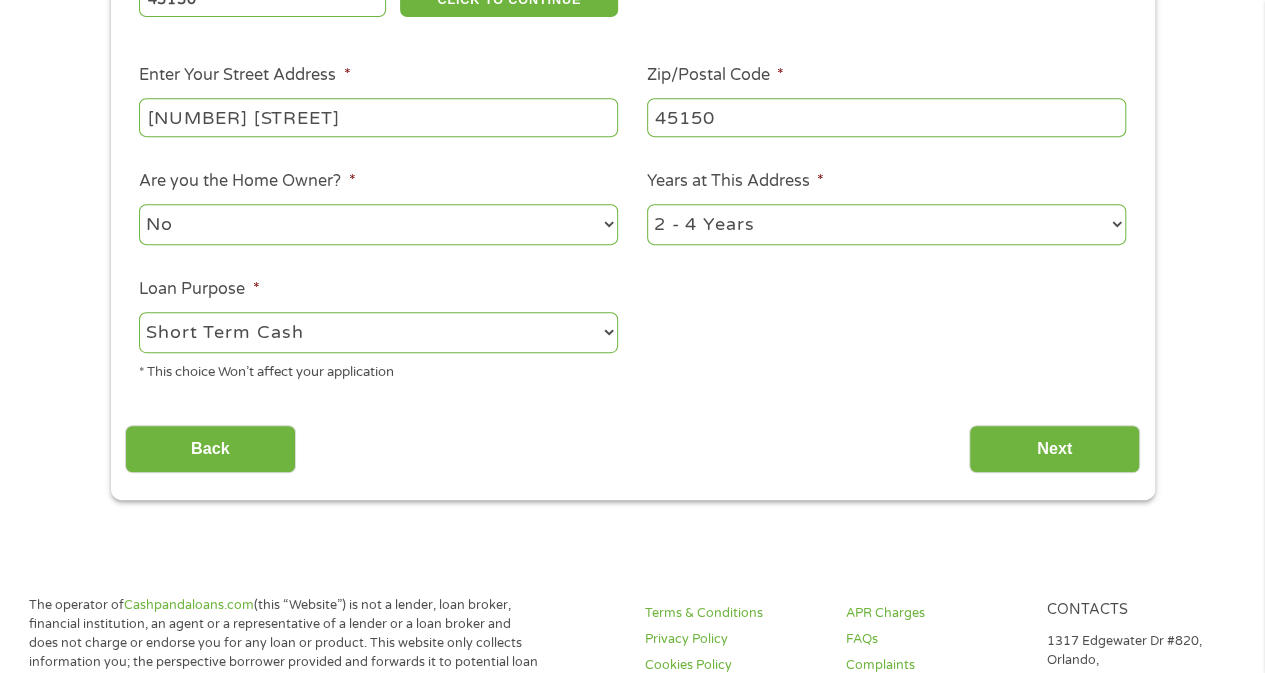 click on "--- Choose one --- Pay Bills Debt Consolidation Home Improvement Major Purchase Car Loan Short Term Cash Medical Expenses Other" at bounding box center [378, 332] 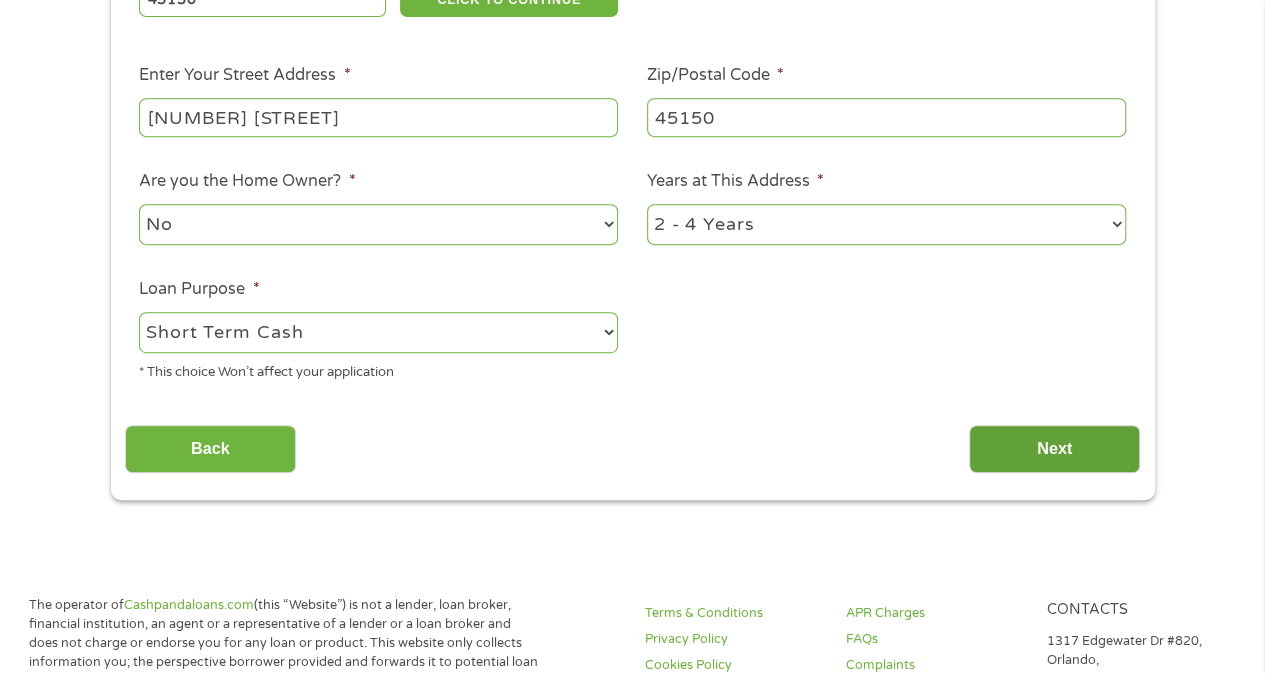 click on "Next" at bounding box center (1054, 449) 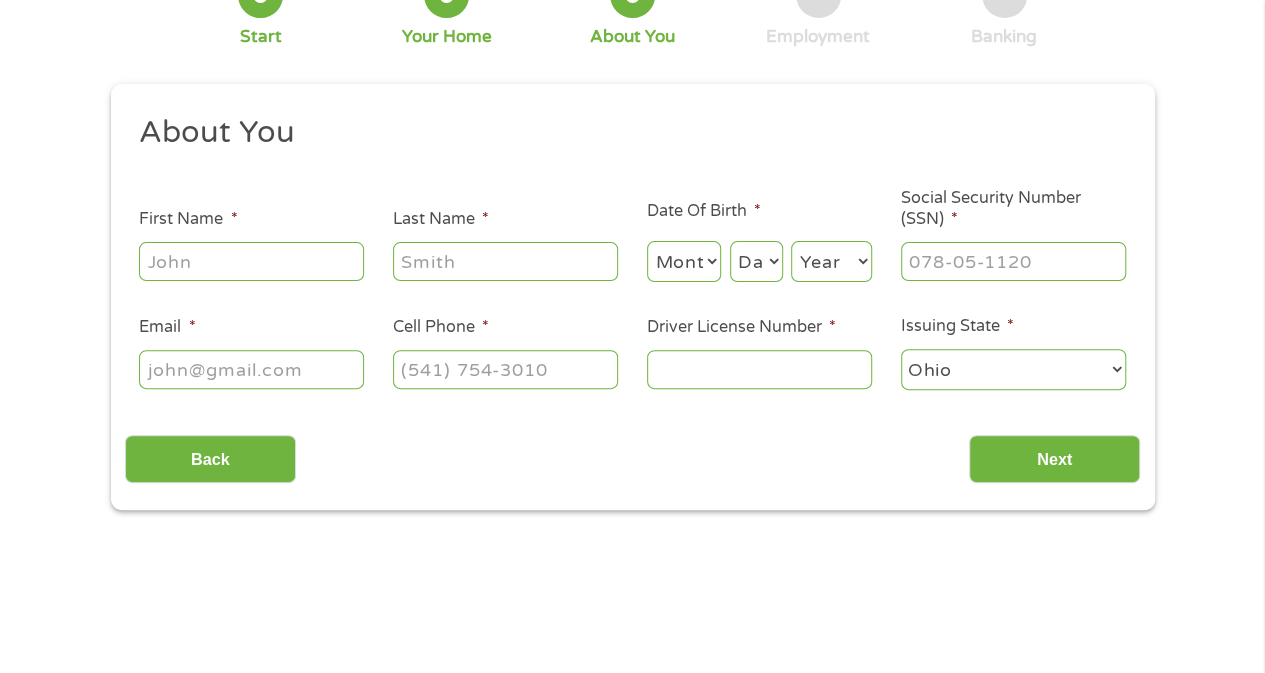 scroll, scrollTop: 0, scrollLeft: 0, axis: both 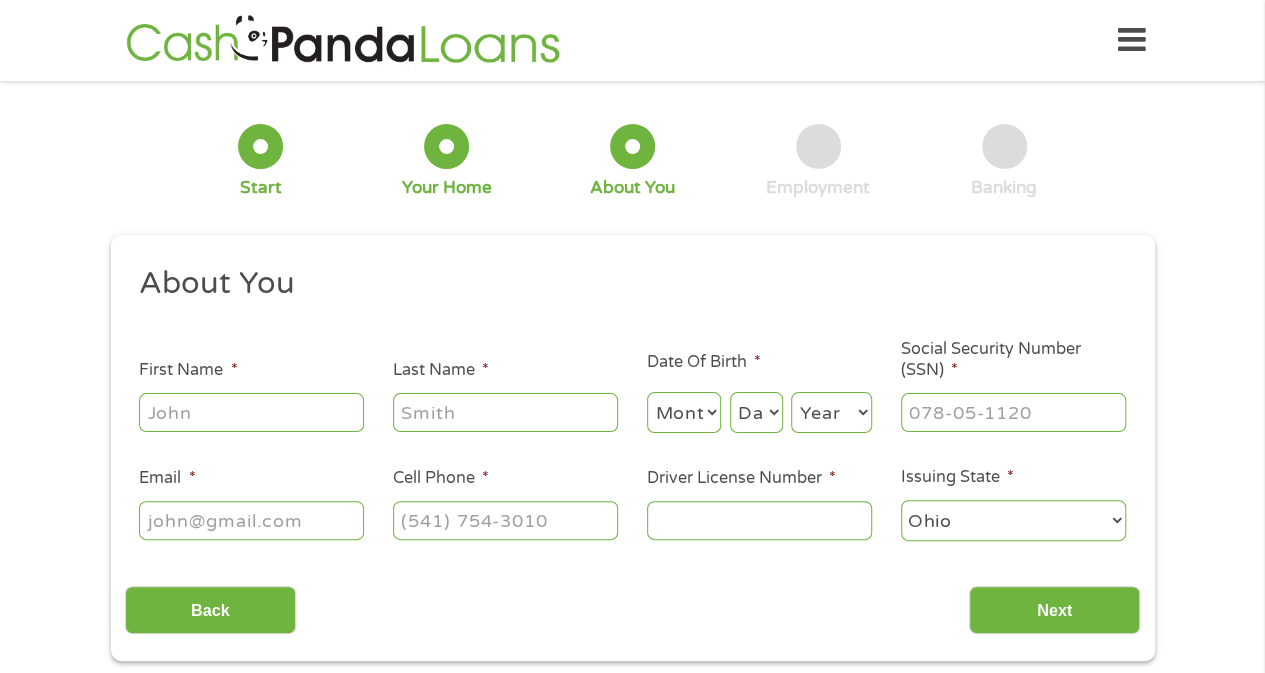click on "First Name *" at bounding box center [251, 412] 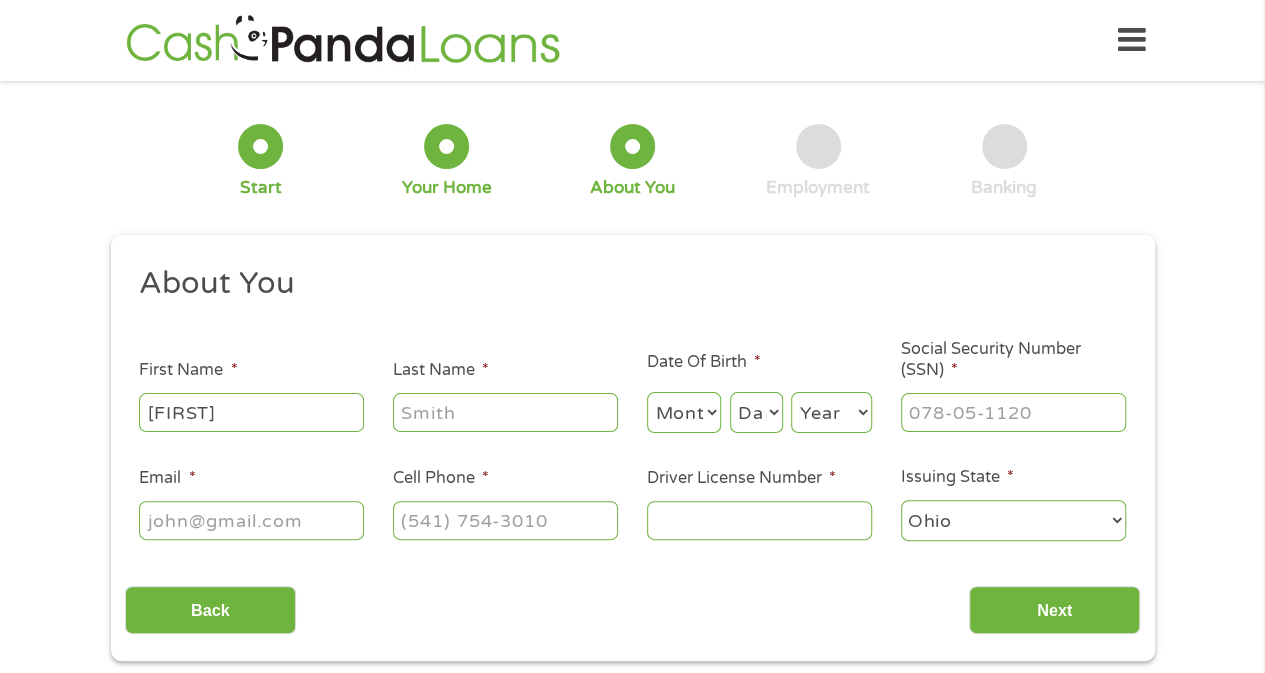 type on "[LAST]" 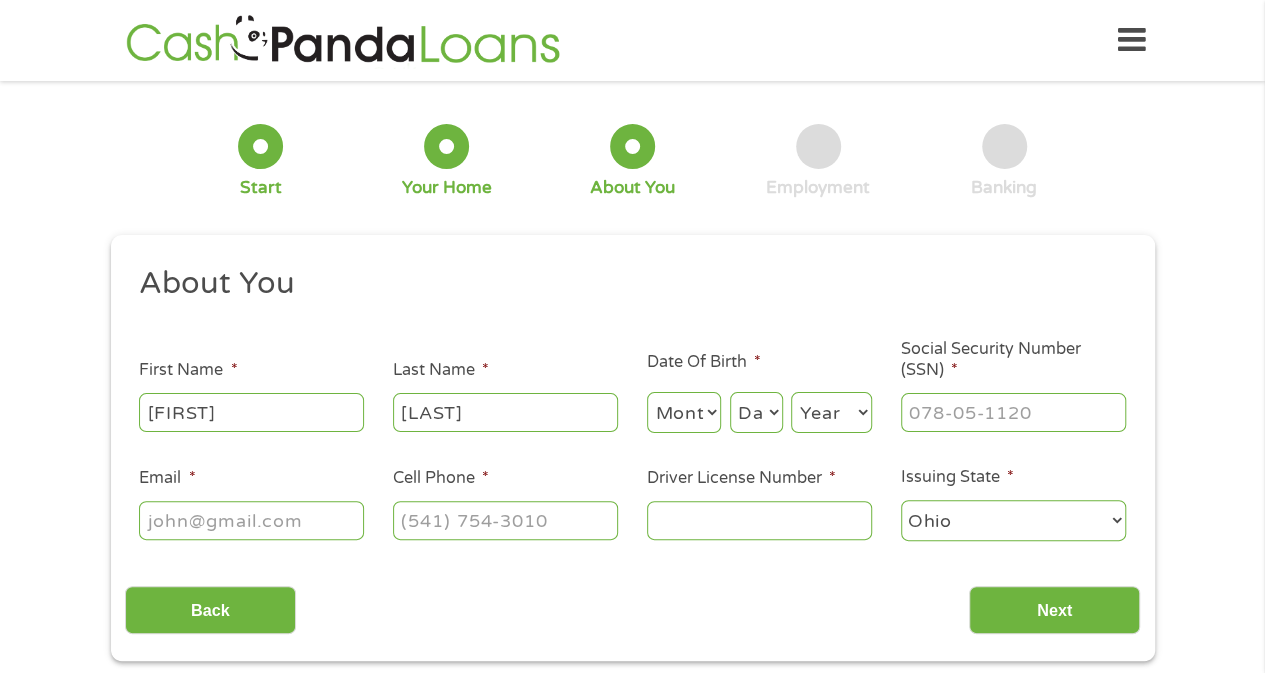 type on "kordi_neal@[example.com]" 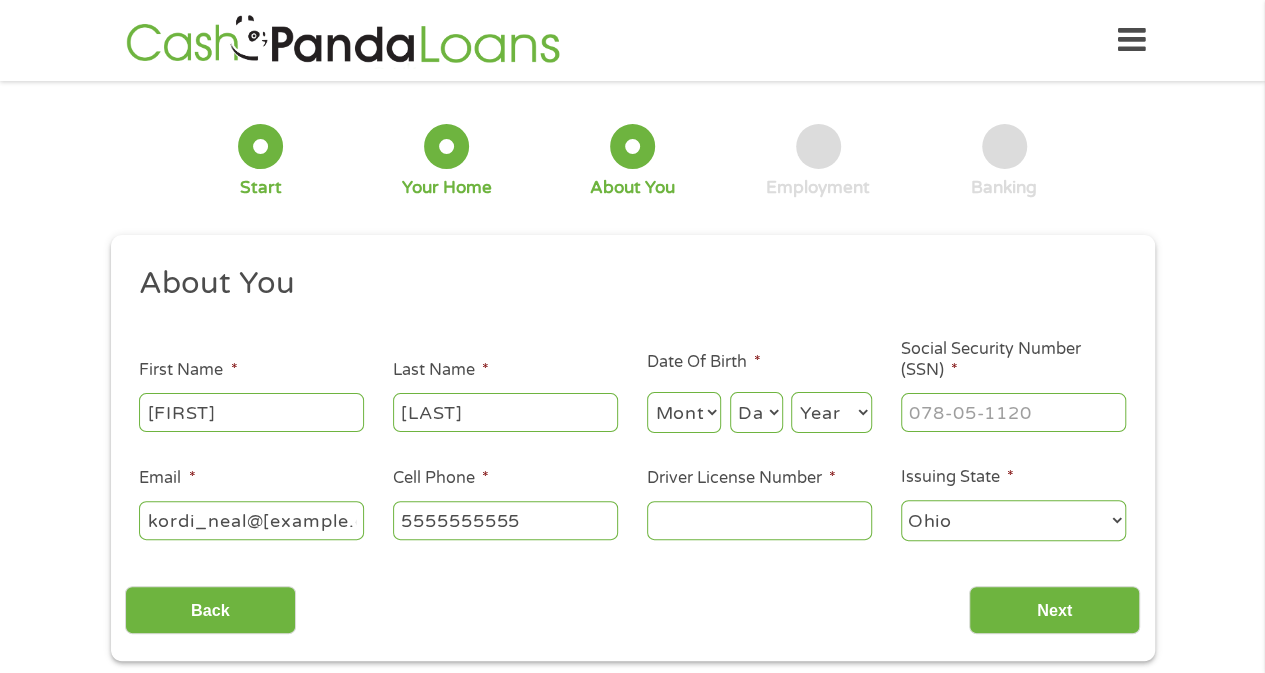 type on "[PHONE]" 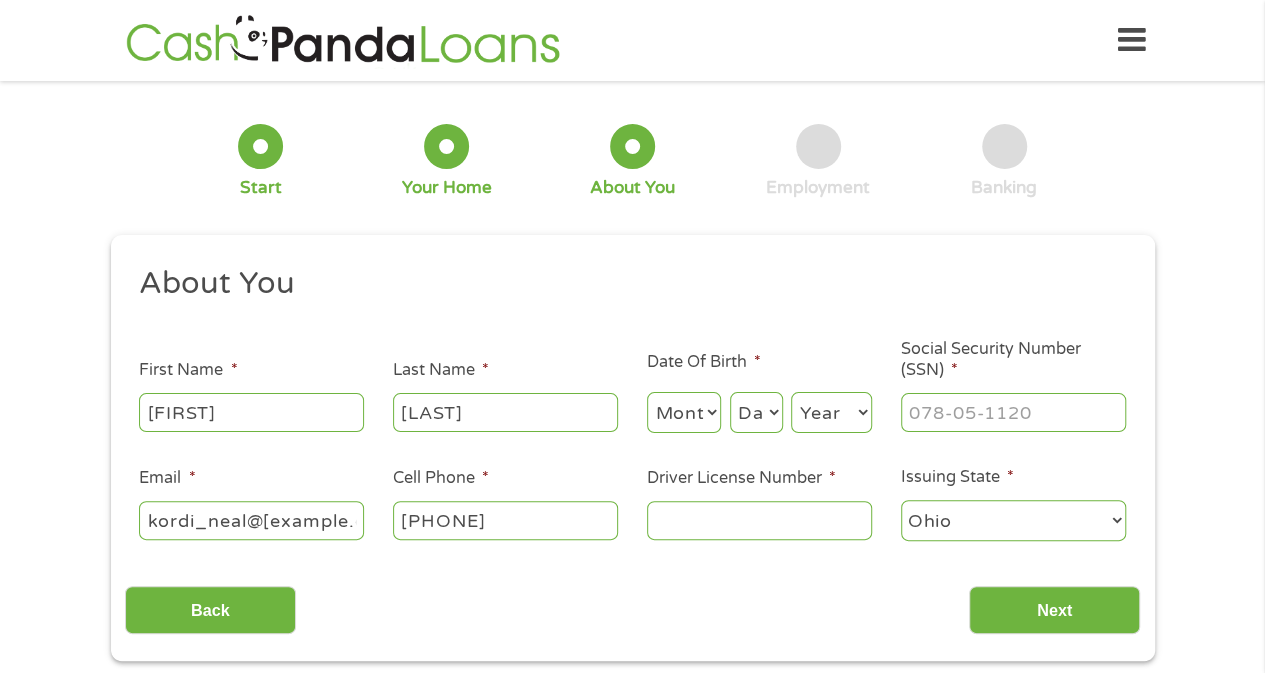 click on "Month 1 2 3 4 5 6 7 8 9 10 11 12" at bounding box center (684, 412) 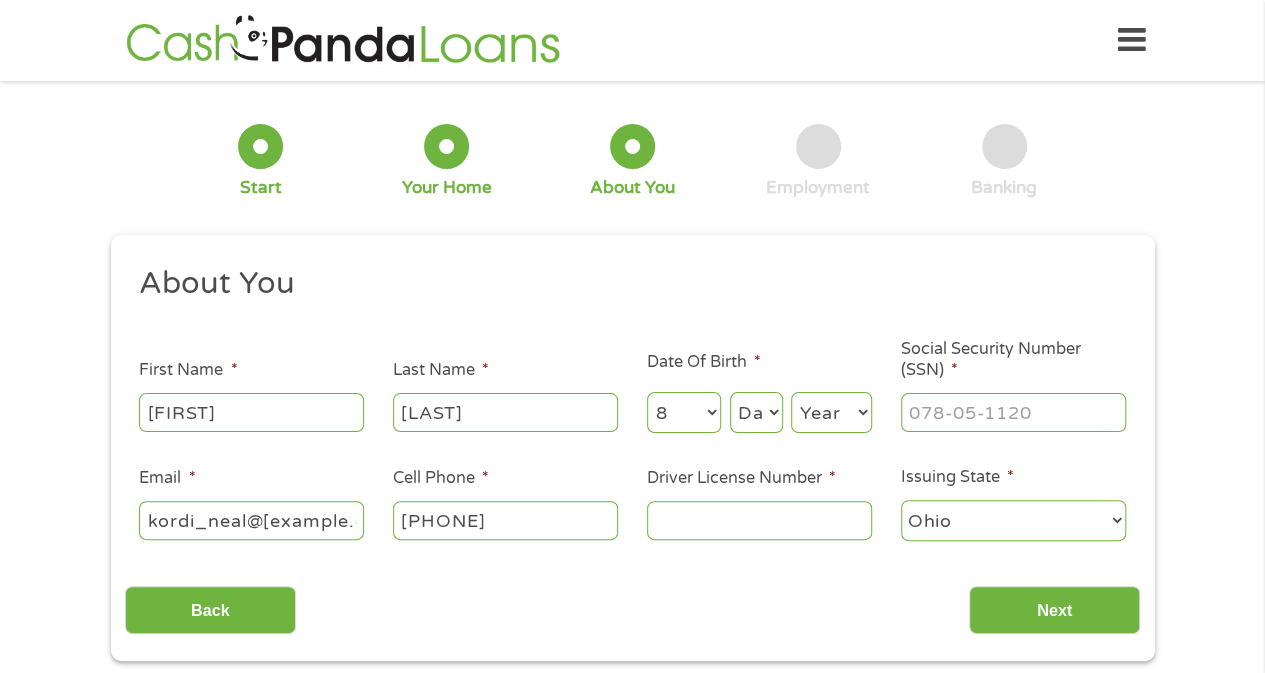click on "Month 1 2 3 4 5 6 7 8 9 10 11 12" at bounding box center (684, 412) 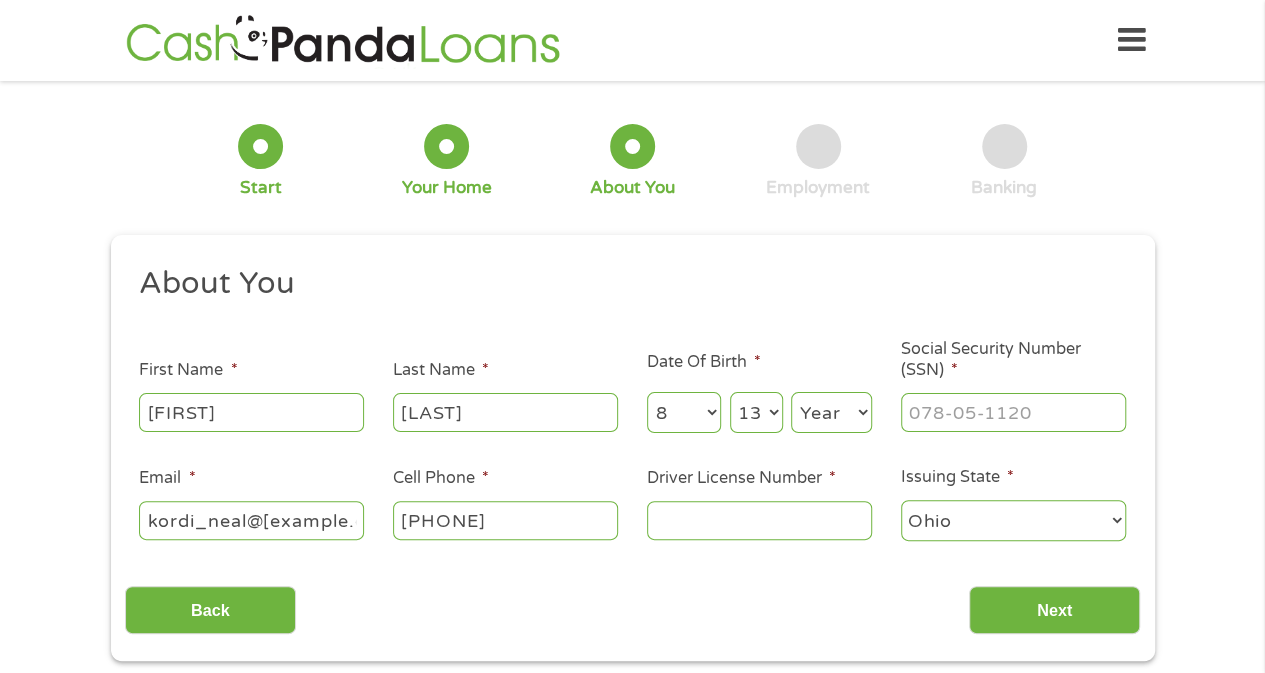 click on "Day 1 2 3 4 5 6 7 8 9 10 11 12 13 14 15 16 17 18 19 20 21 22 23 24 25 26 27 28 29 30 31" at bounding box center (756, 412) 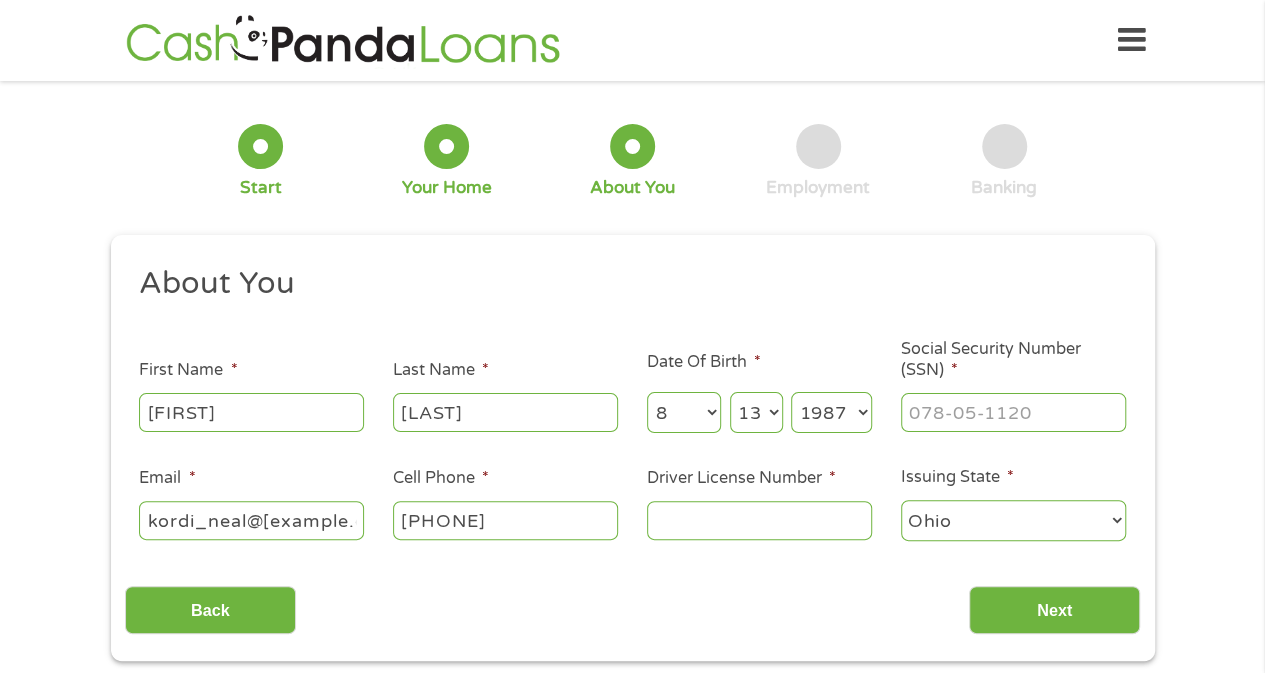 click on "Year 2007 2006 2005 2004 2003 2002 2001 2000 1999 1998 1997 1996 1995 1994 1993 1992 1991 1990 1989 1988 1987 1986 1985 1984 1983 1982 1981 1980 1979 1978 1977 1976 1975 1974 1973 1972 1971 1970 1969 1968 1967 1966 1965 1964 1963 1962 1961 1960 1959 1958 1957 1956 1955 1954 1953 1952 1951 1950 1949 1948 1947 1946 1945 1944 1943 1942 1941 1940 1939 1938 1937 1936 1935 1934 1933 1932 1931 1930 1929 1928 1927 1926 1925 1924 1923 1922 1921 1920" at bounding box center [831, 412] 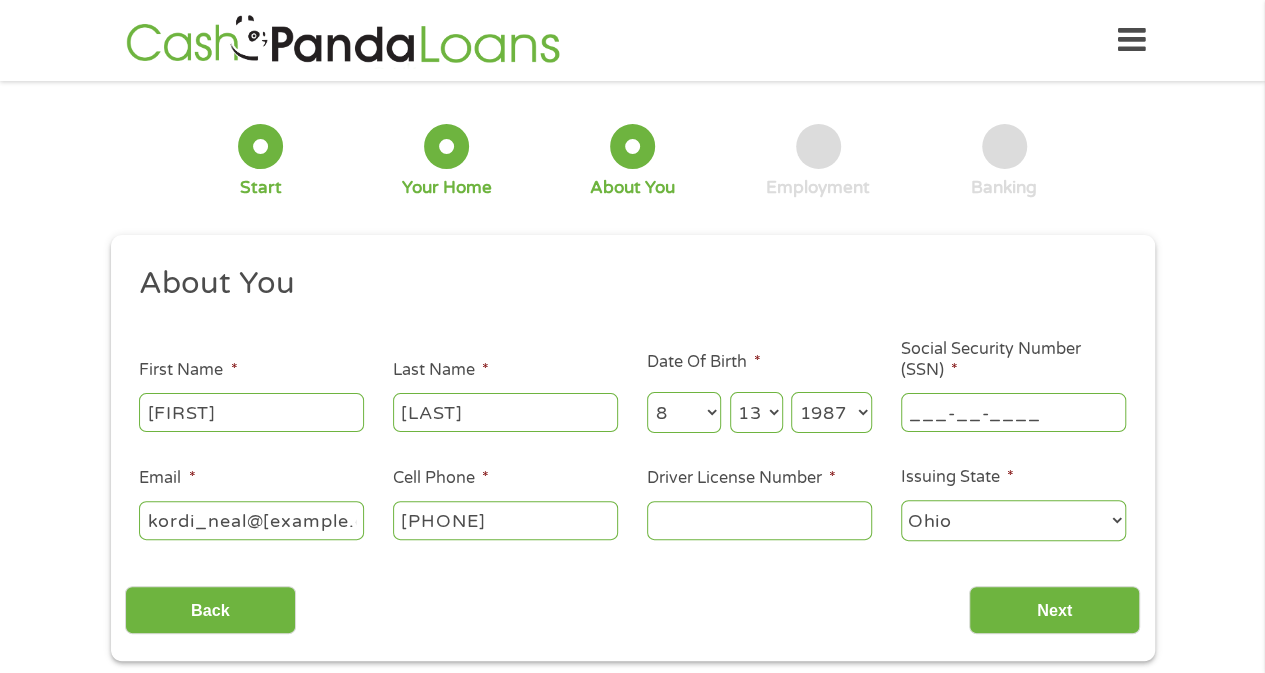 click on "___-__-____" at bounding box center [1013, 412] 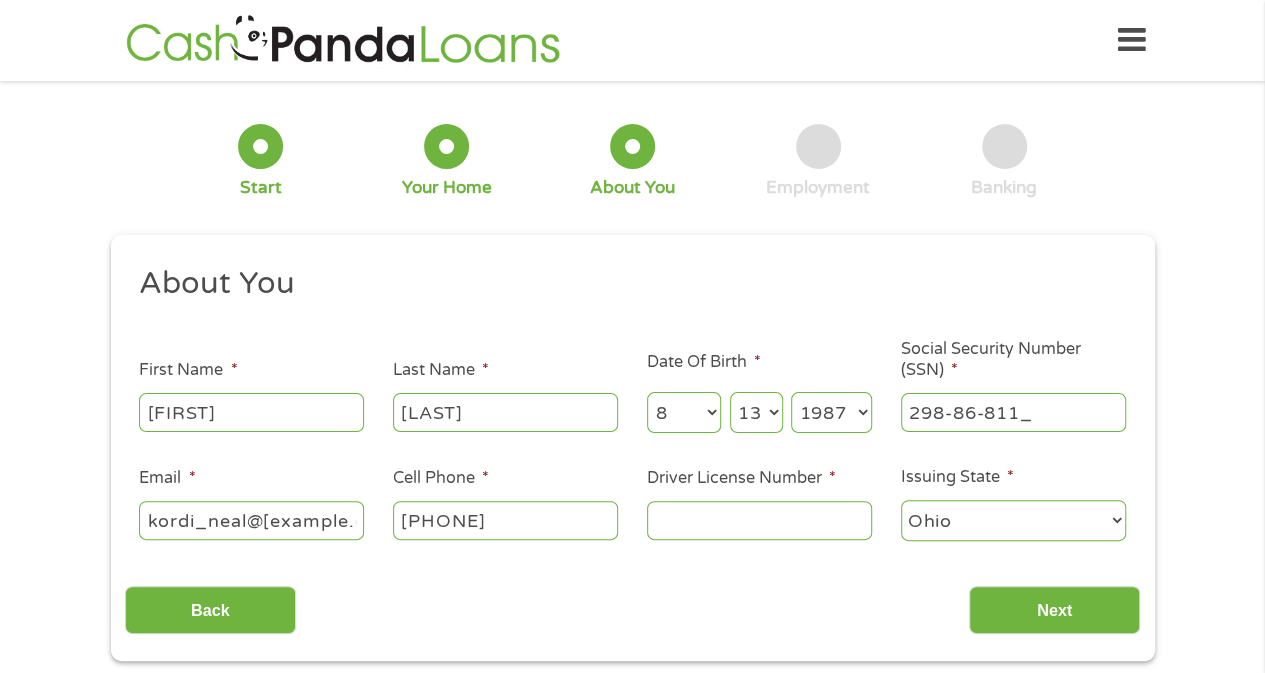 type on "298-86-8119" 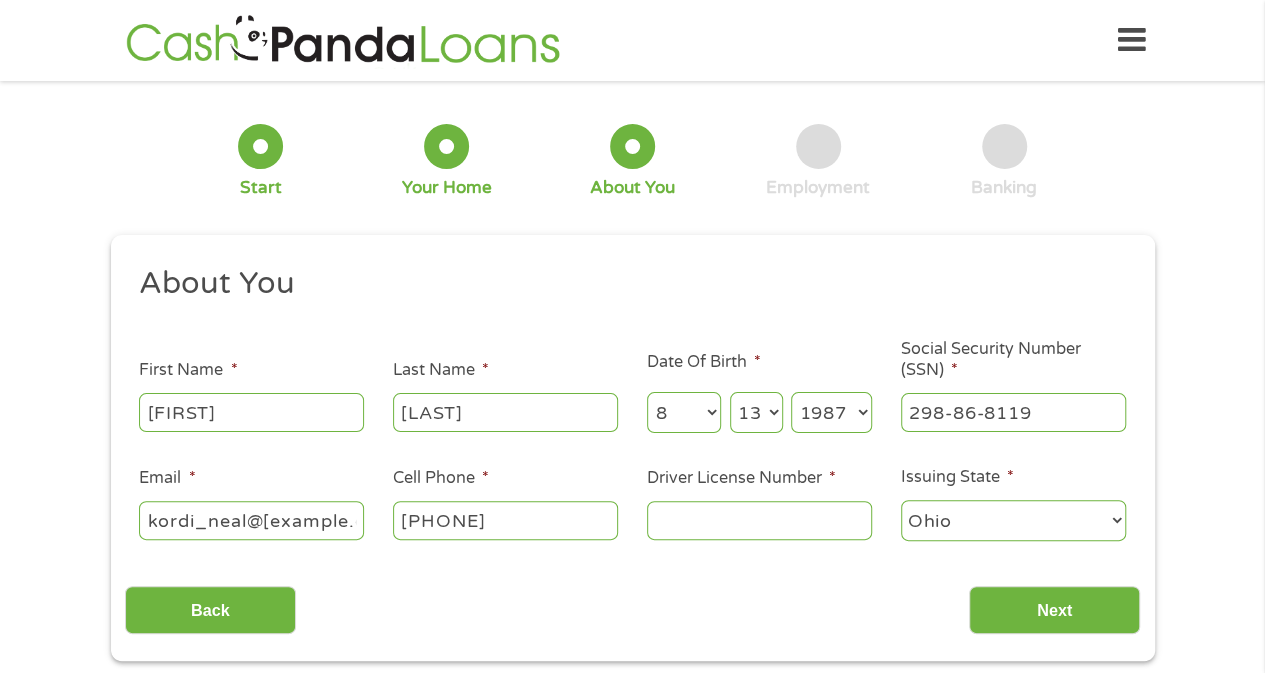 click on "Driver License Number *" at bounding box center [759, 520] 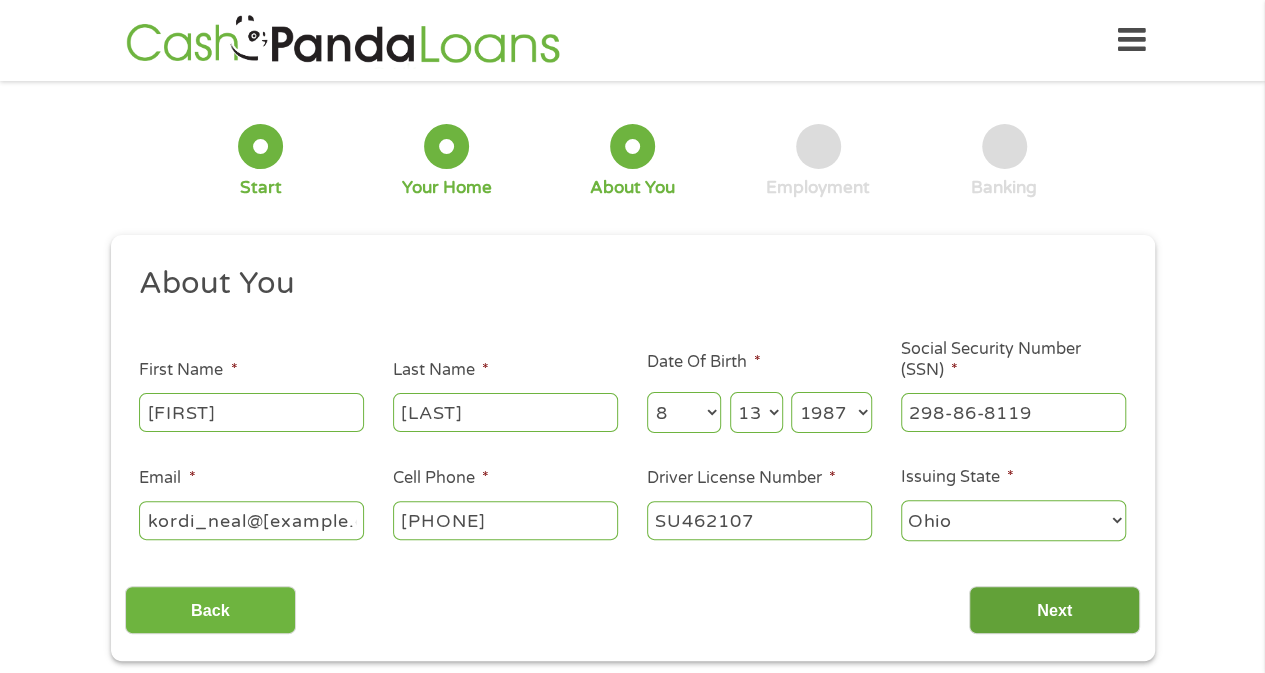 type on "SU462107" 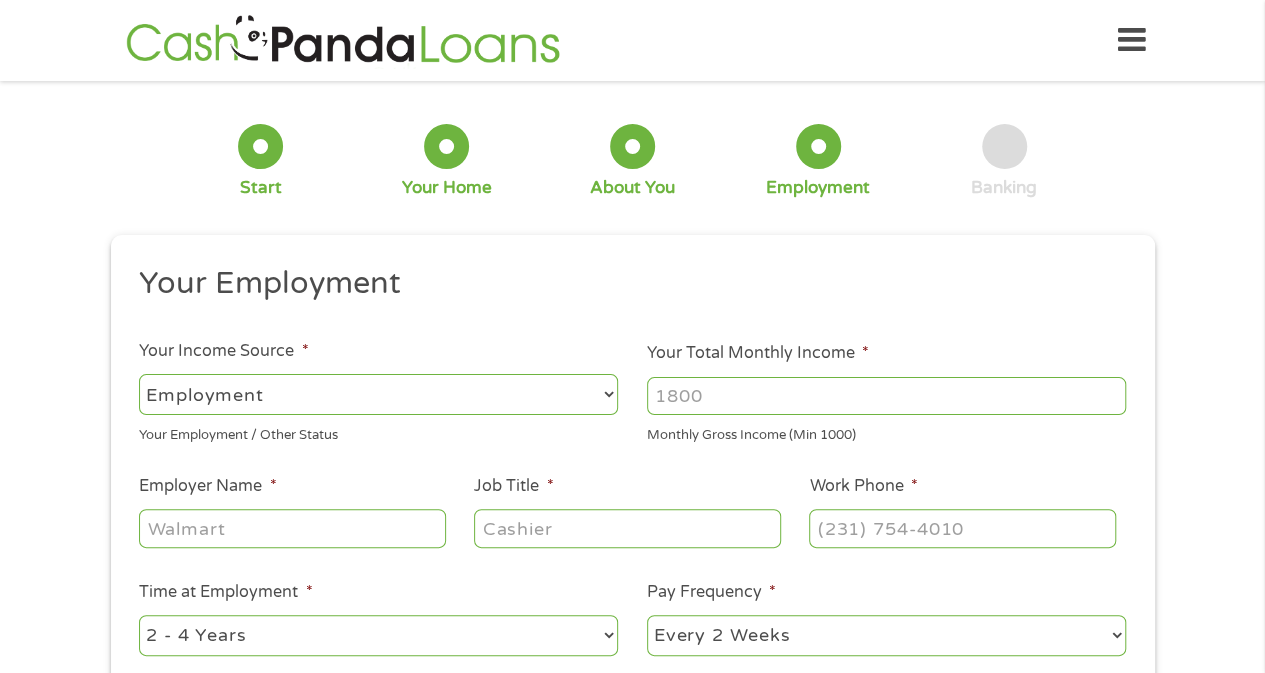 scroll, scrollTop: 8, scrollLeft: 8, axis: both 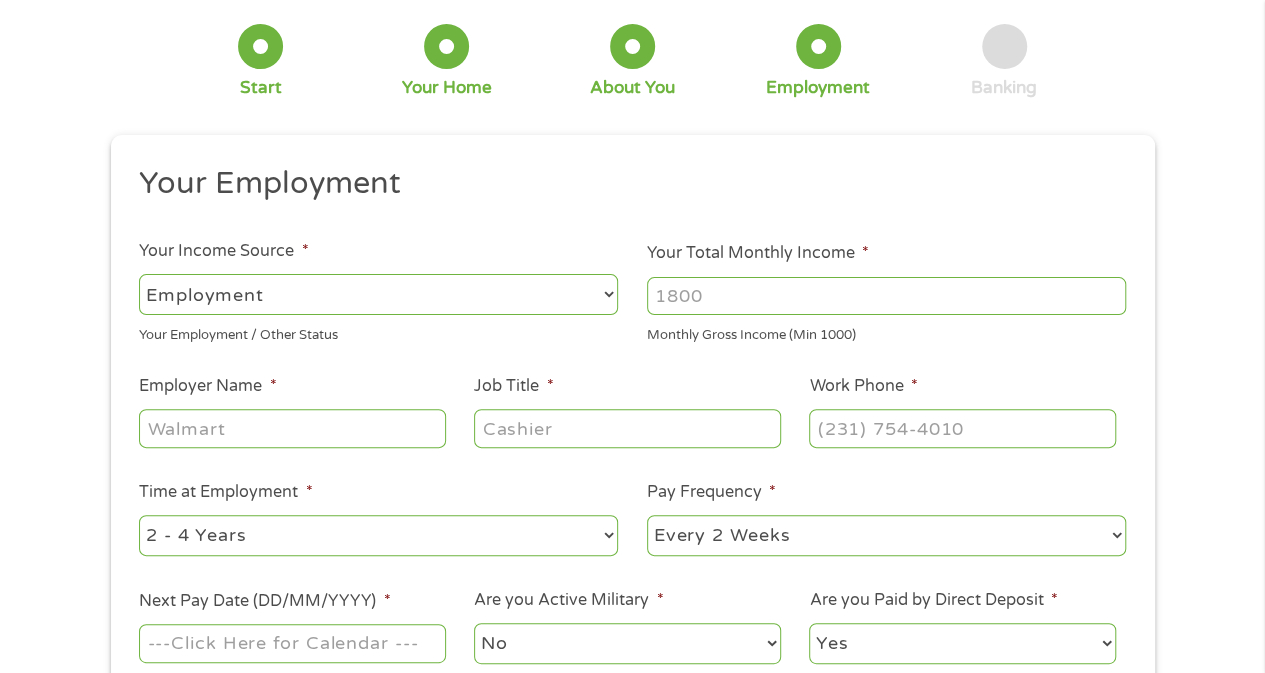 click on "Your Total Monthly Income *" at bounding box center (886, 296) 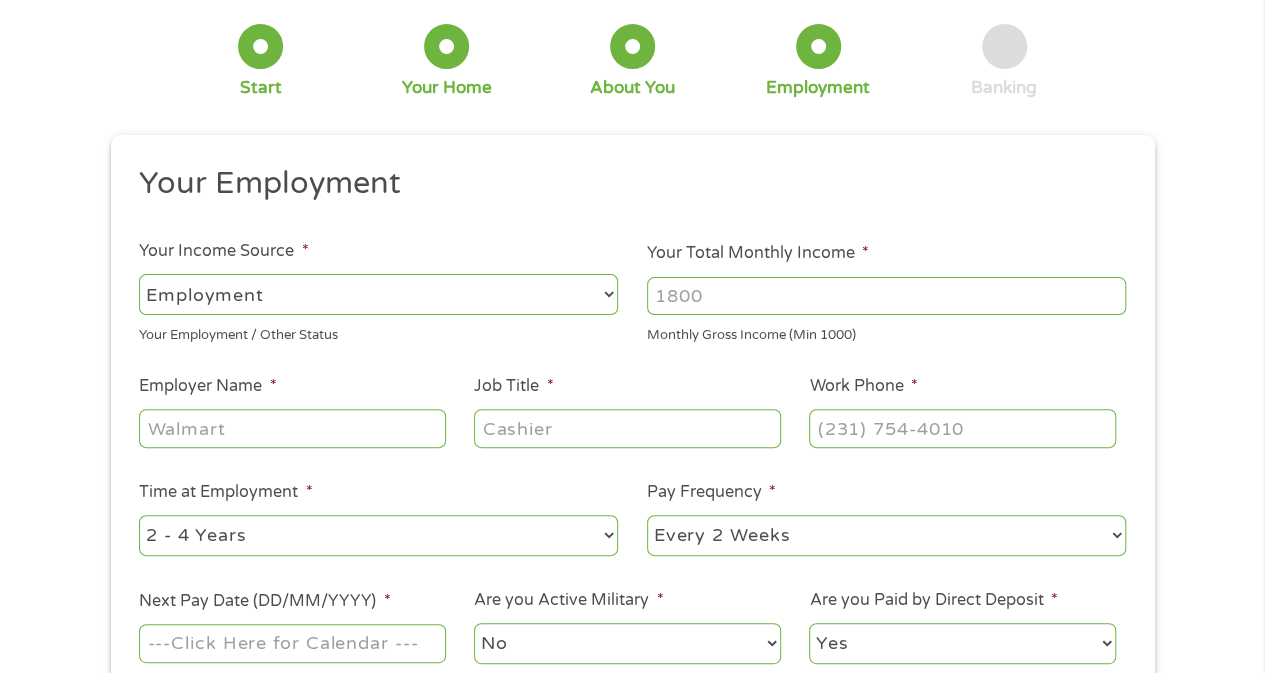 click on "Your Employment Your Income Source * --- Choose one --- Employment Self Employed Benefits Your Employment / Other Status Your Total Monthly Income * Monthly Gross Income (Min 1000) This field is hidden when viewing the form Other Income * 0 Pension, Spouse & any Other Income Employer Name * Job Title * Work Phone * Time at Employment * --- Choose one --- 1 Year or less 1 - 2 Years 2 - 4 Years Over 4 Years Pay Frequency * --- Choose one --- Every 2 Weeks Every Week Monthly Semi-Monthly Next Pay Date (DD/MM/YYYY) * Are you Active Military * No Yes Are you Paid by Direct Deposit * Yes No" at bounding box center [632, 423] 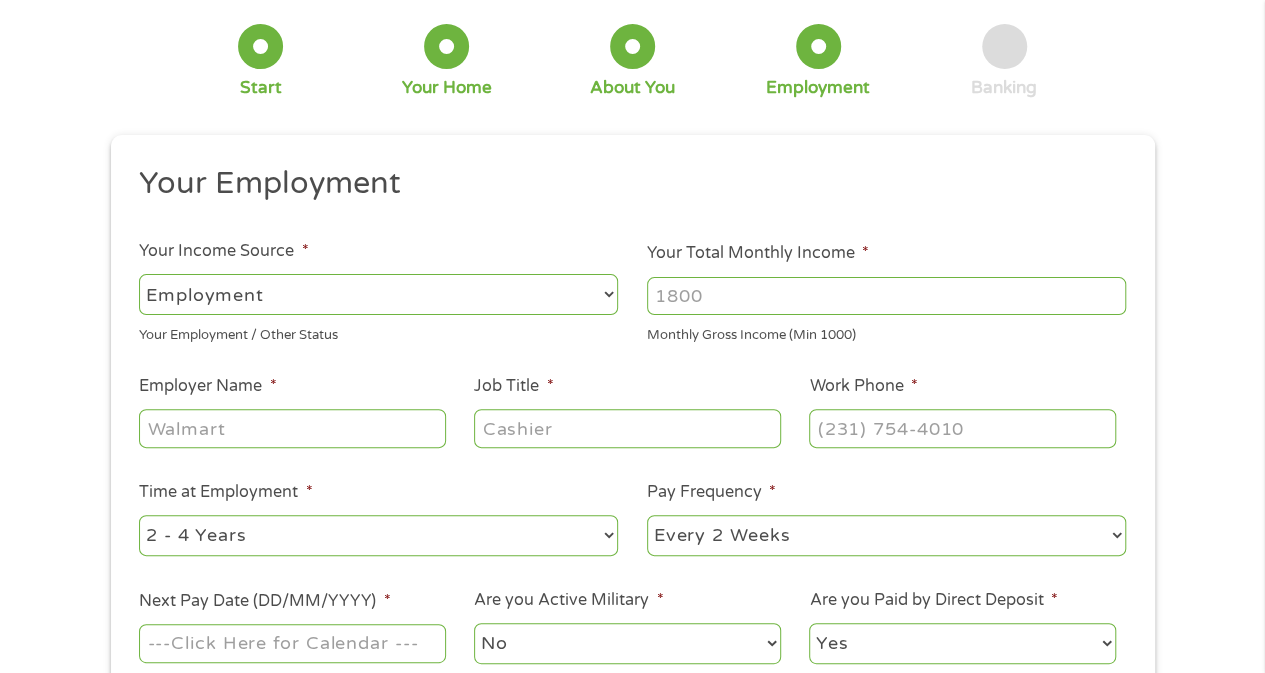 click on "Job Title *" at bounding box center (627, 428) 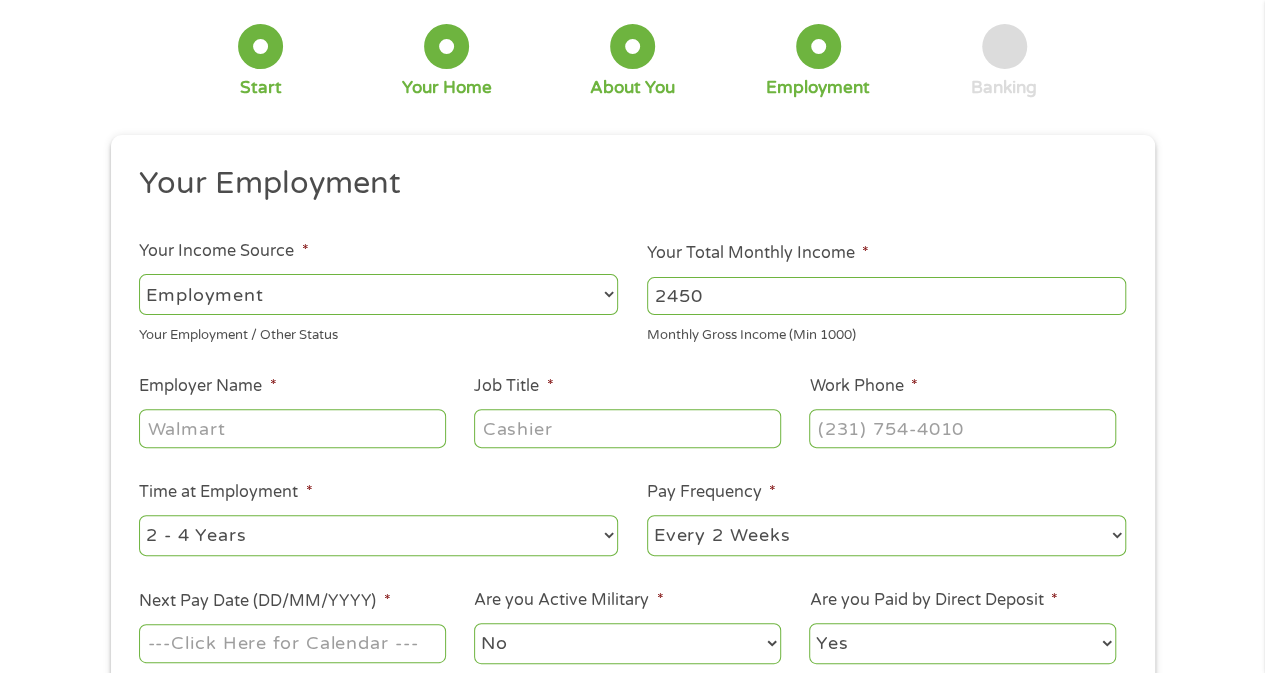 type on "2450" 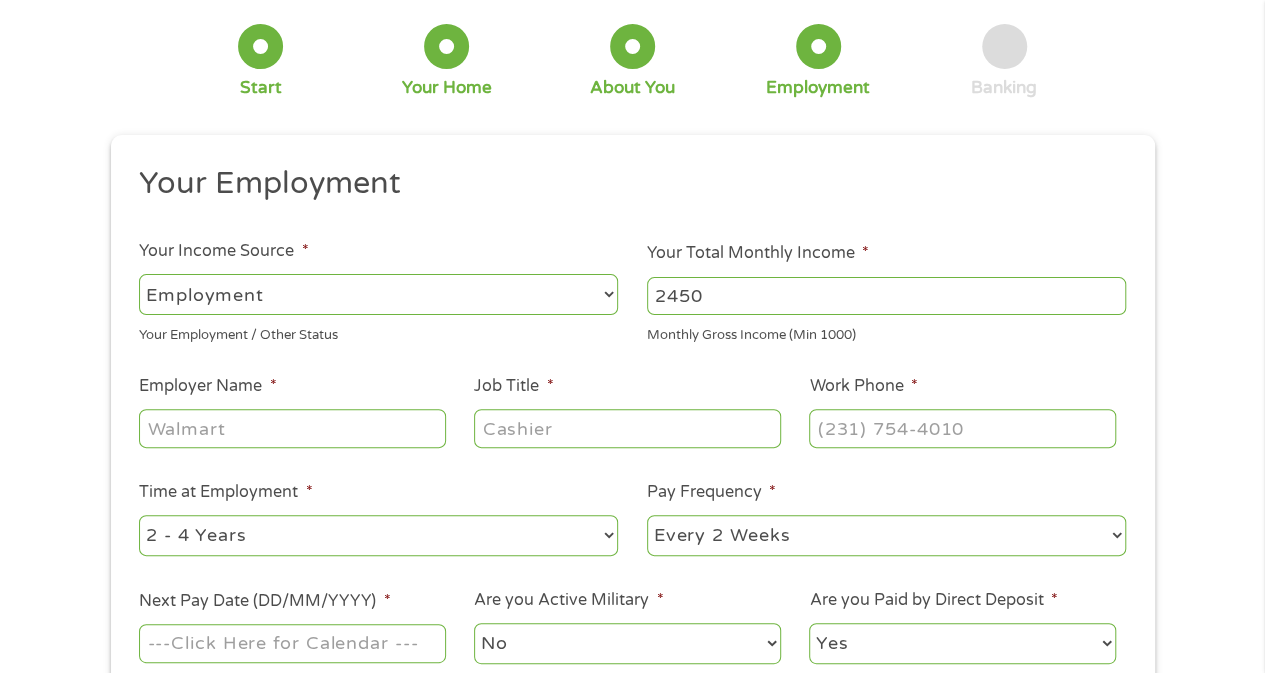 click on "Employer Name *" at bounding box center [292, 428] 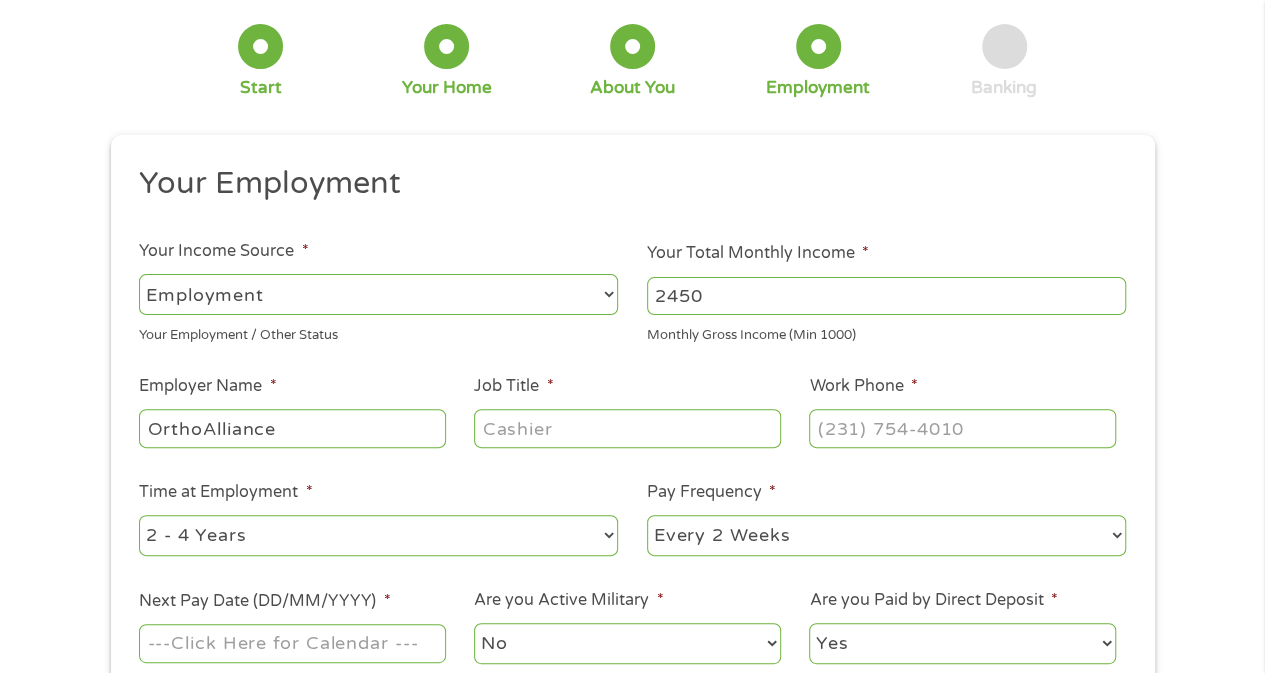 type on "OrthoAlliance" 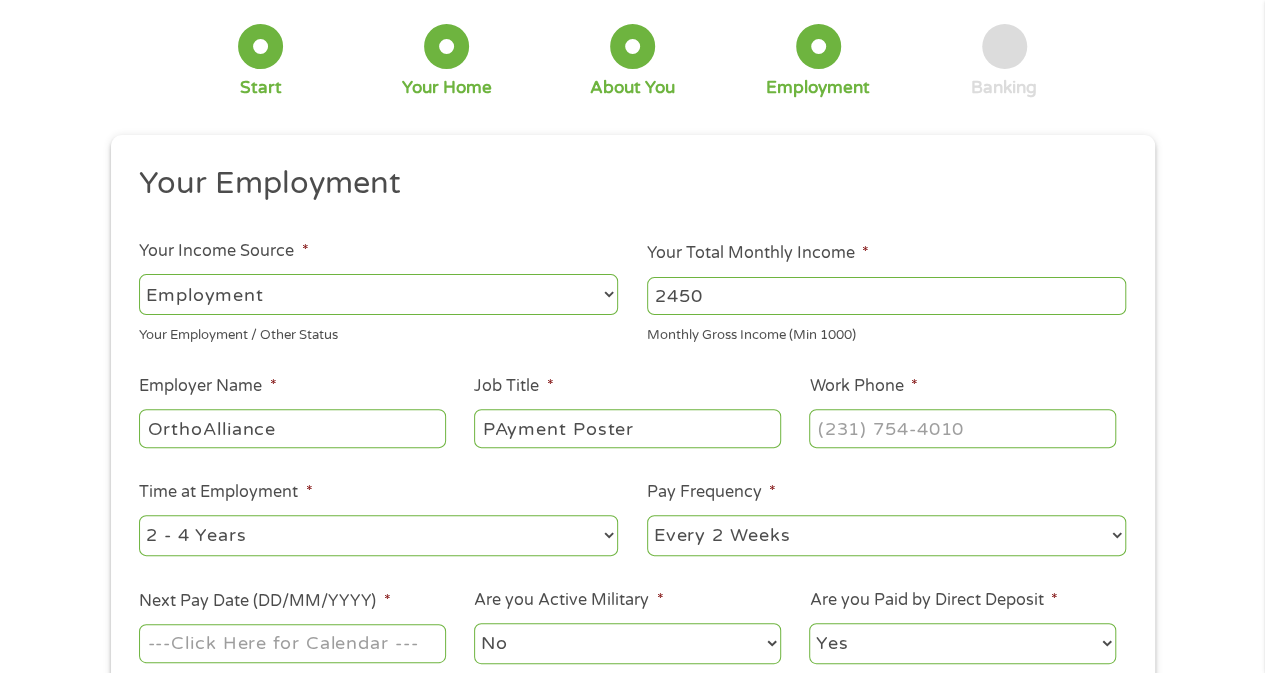 type on "PAyment Poster" 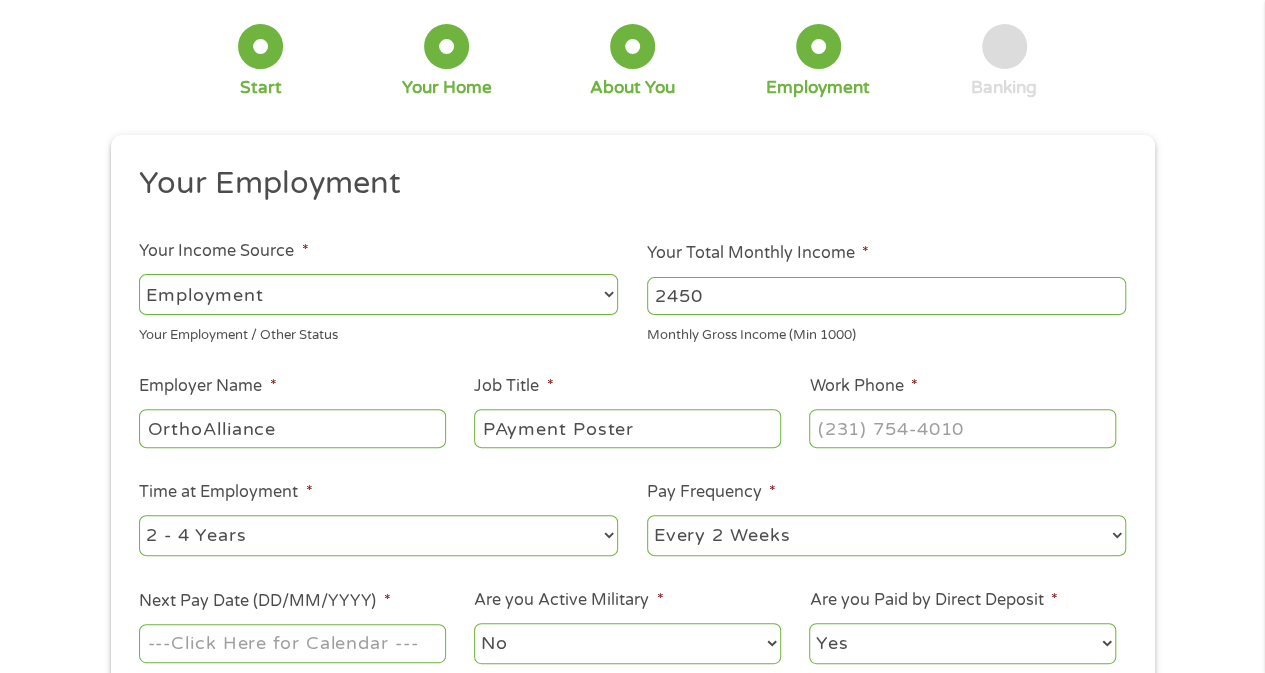type on "(___) ___-____" 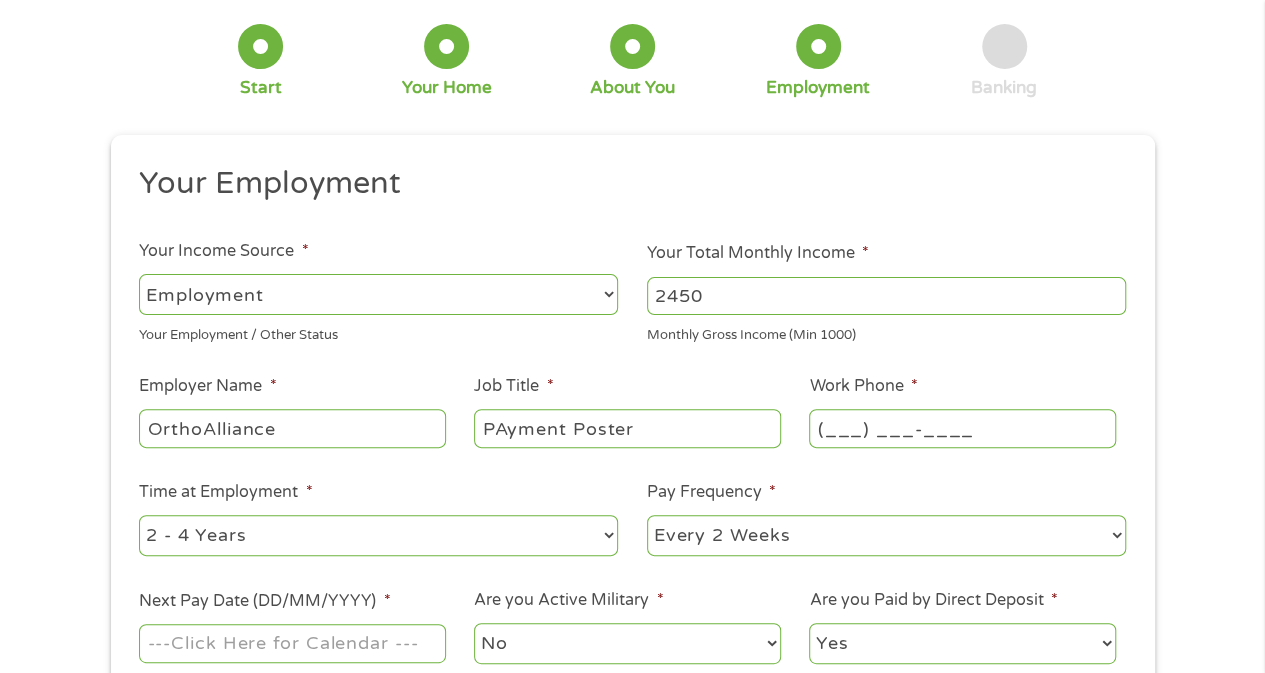 click on "(___) ___-____" at bounding box center [962, 428] 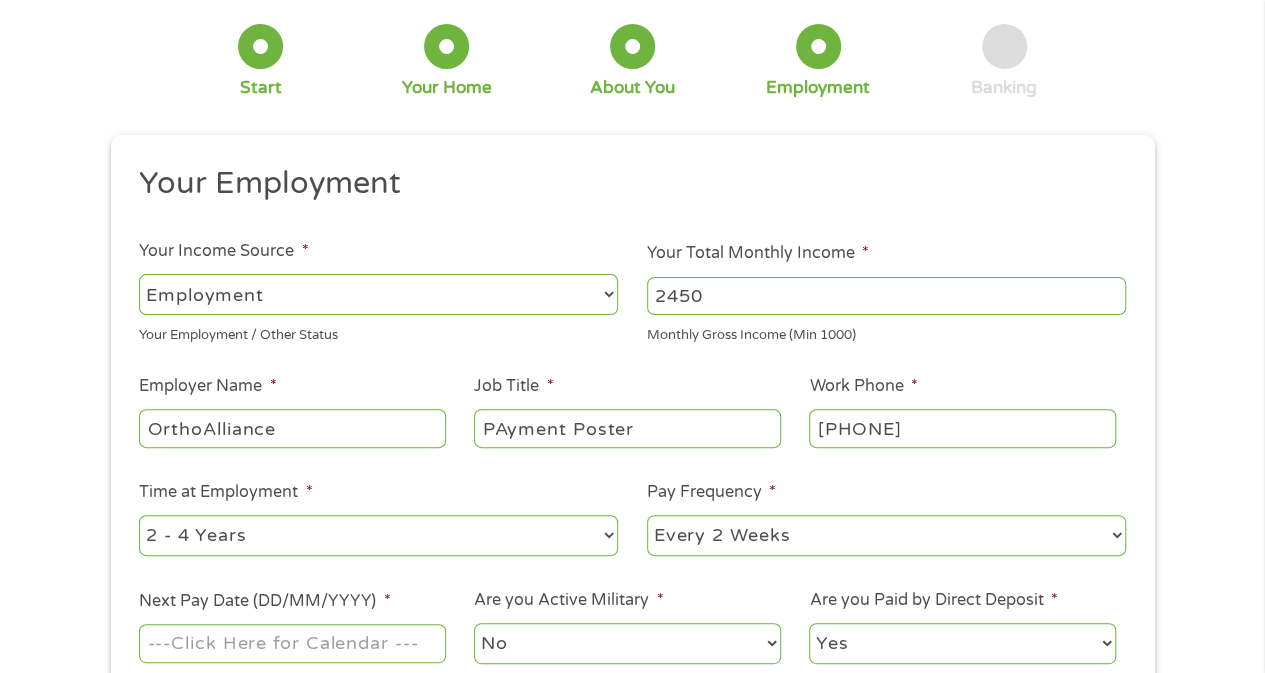 type on "[PHONE]" 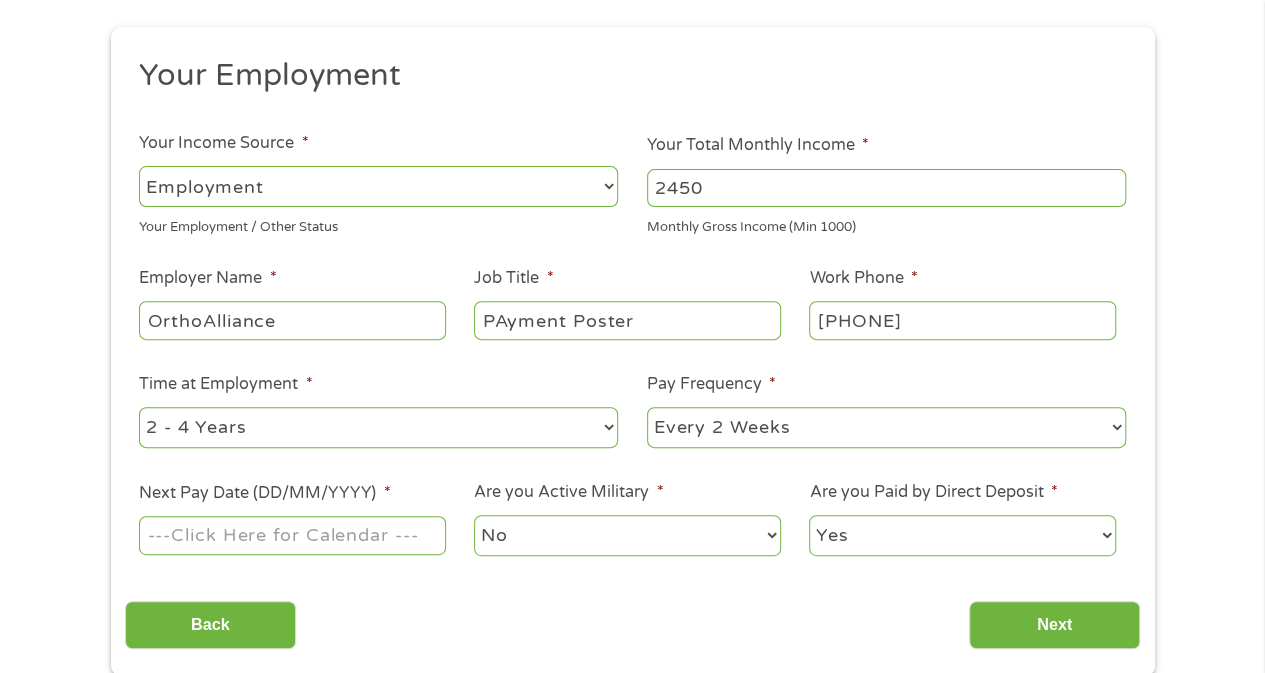 scroll, scrollTop: 400, scrollLeft: 0, axis: vertical 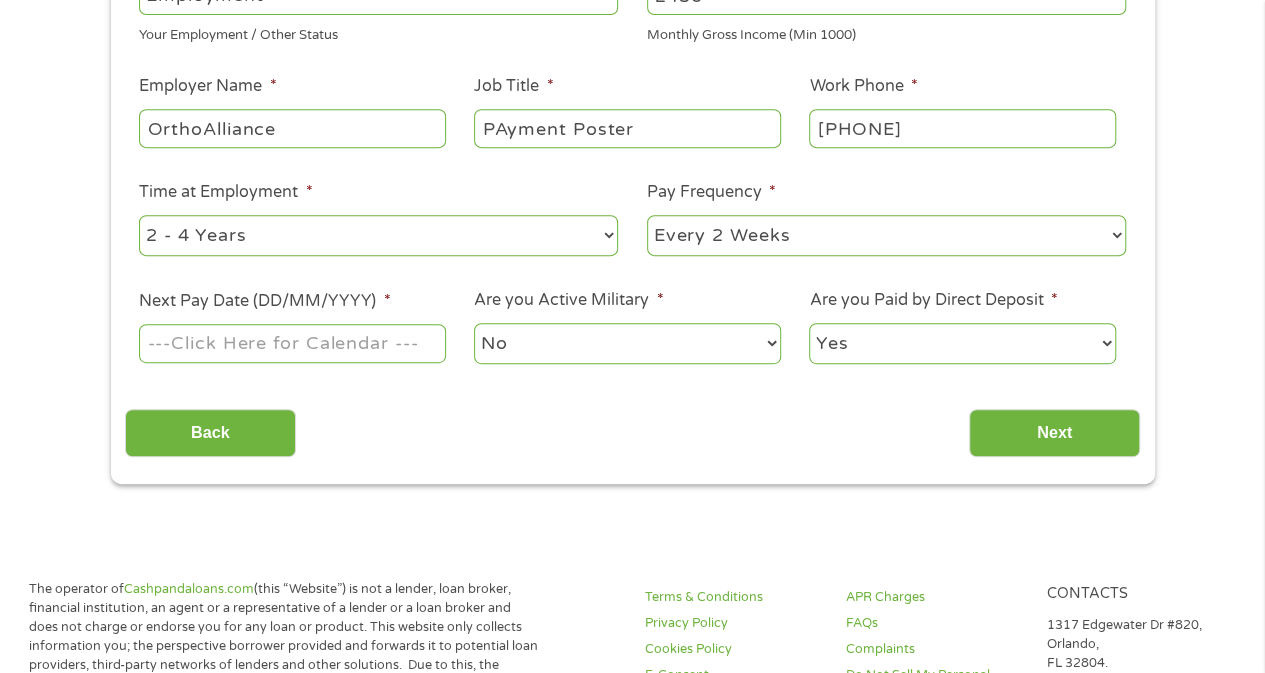 click on "Home   Get Loan Offer   How it works   FAQs   Blog   Cash Loans   Quick Loans   Online Loans   Payday Loans   Cash Advances   Préstamos   Paycheck Loans Near Me   Artificial Intelligence Loans   Contact Us                     1         Start   2         Your Home   3         About You   4         Employment   5         Banking   6
This field is hidden when viewing the form gclid Cj0KCQjwtMHEBhC-ARIsABua5iT9a0gDTCk0o1--dvsBXYvCpt2JarS2AaqVPRiFchVcDYnjoOLkBucaAmvKEALw_wcB This field is hidden when viewing the form Referrer https://www.cashpandaloans.com/payday-loans/?medium=adwords&source=adwords&campaign=22549846227&adgroup=188036189468&creative=752033242951&position=&keyword=panda%20loan&utm_term=searchterm&matchtype=term&device=c&network=g&gad_source=1&gad_campaignid=22549846227&gbraid=0AAAAABxw2Ii_GXzvrQCA_tv7xkbeiB0ra&gclid=Cj0KCQjwtMHEBhC-ARIsABua5iT9a0gDTCk0o1--dvsBXYvCpt2JarS2AaqVPRiFchVcDYnjoOLkBucaAmvKEALw_wcB Source adwords Campaign" at bounding box center (632, 878) 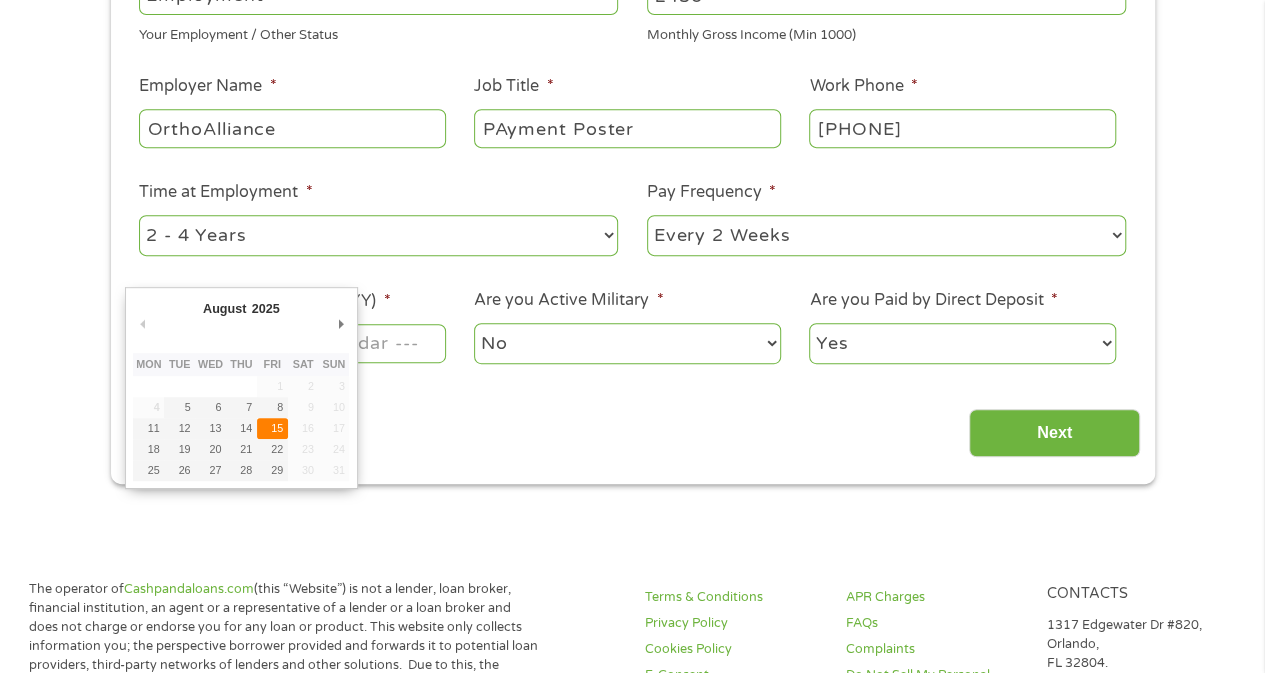 type on "15/08/2025" 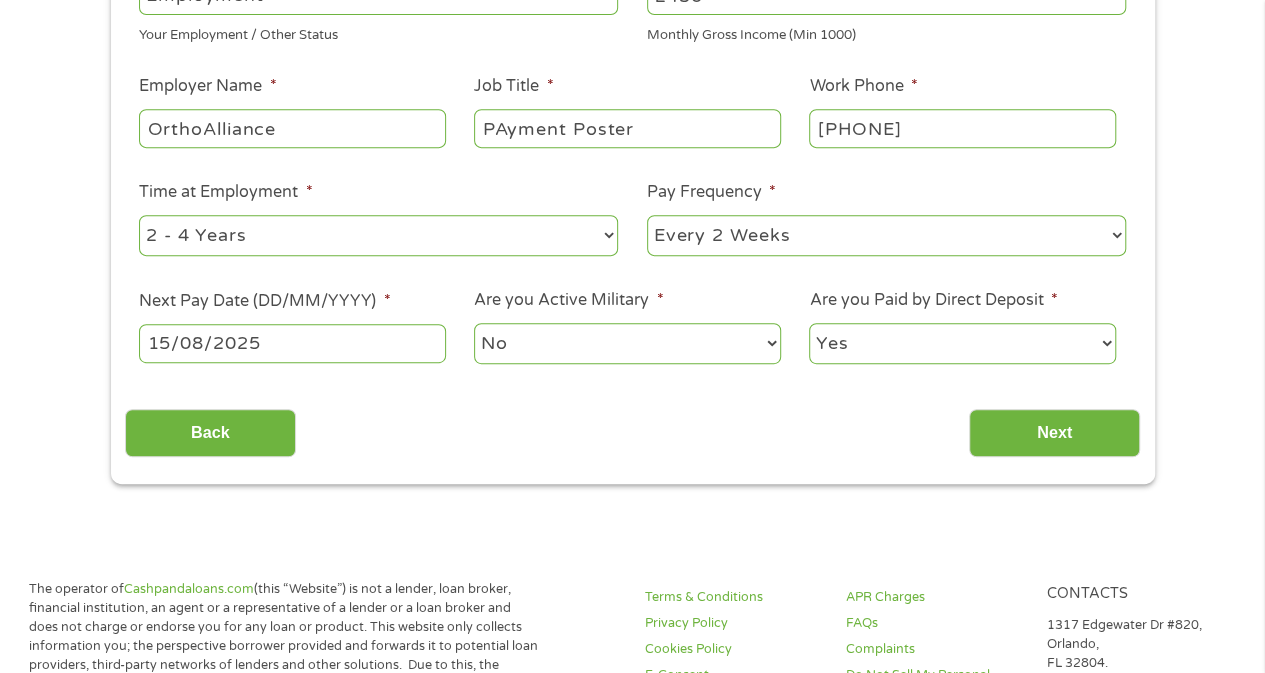 click on "Back   Next" at bounding box center (632, 425) 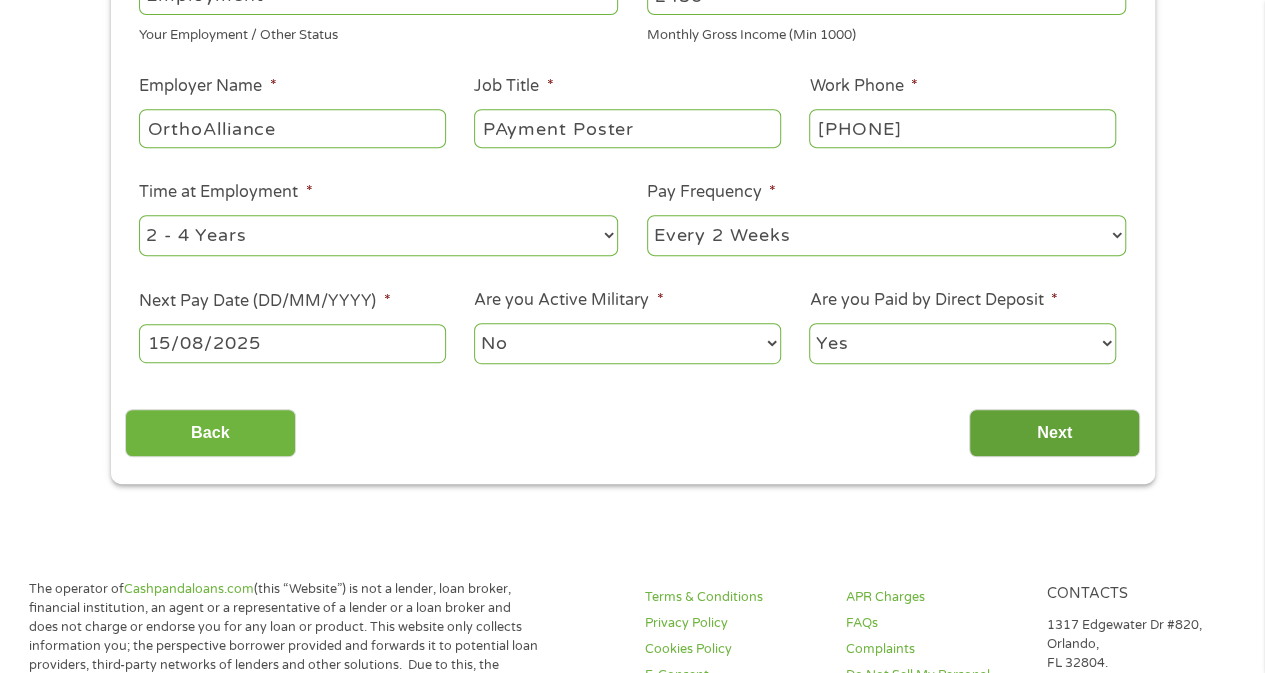 click on "Next" at bounding box center [1054, 433] 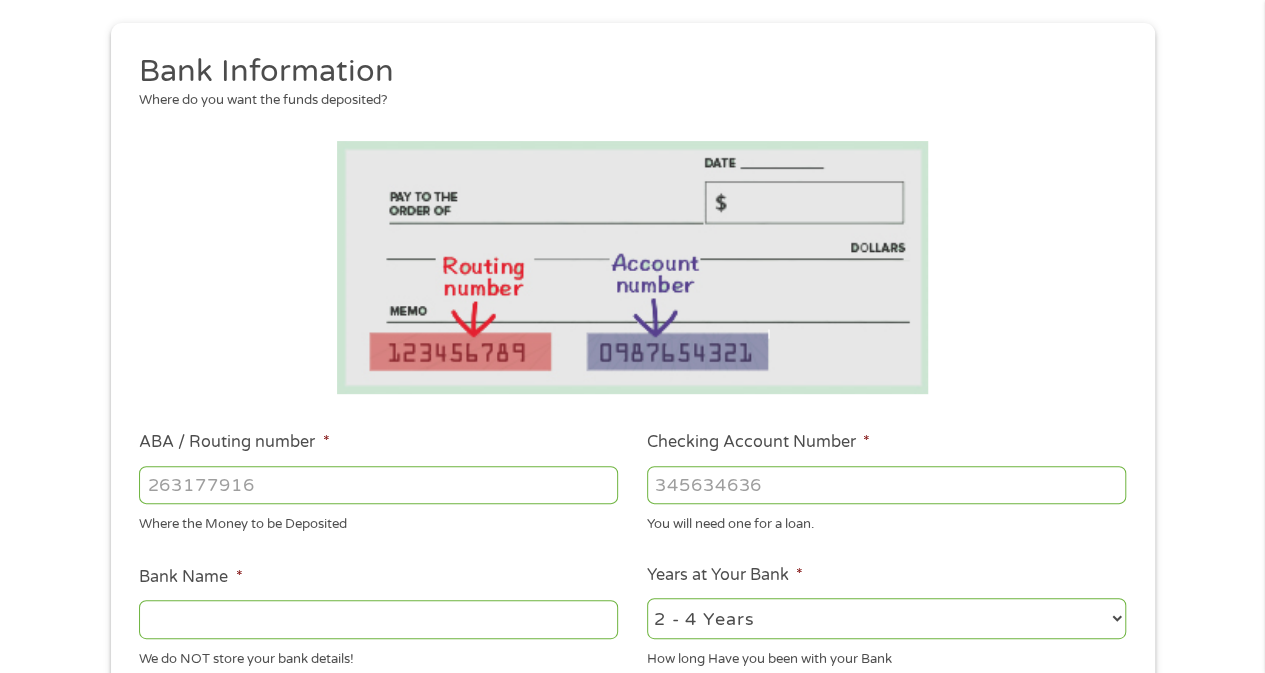 scroll, scrollTop: 400, scrollLeft: 0, axis: vertical 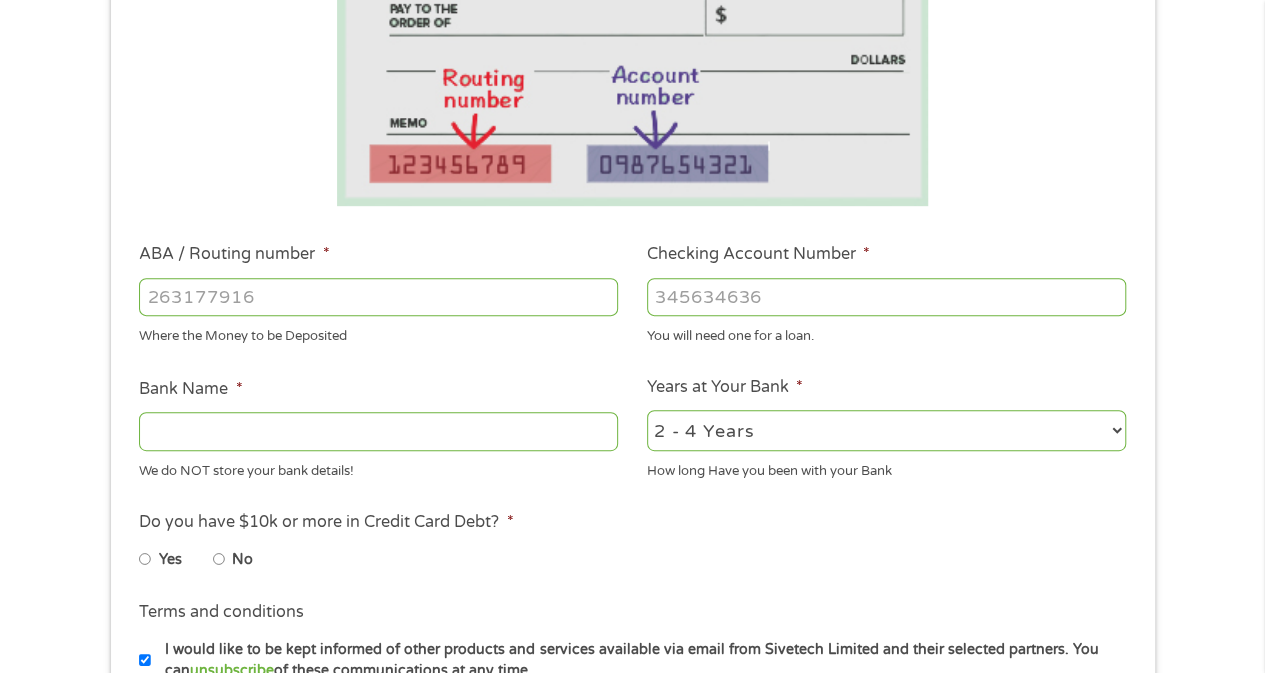 click on "ABA / Routing number *" at bounding box center [378, 297] 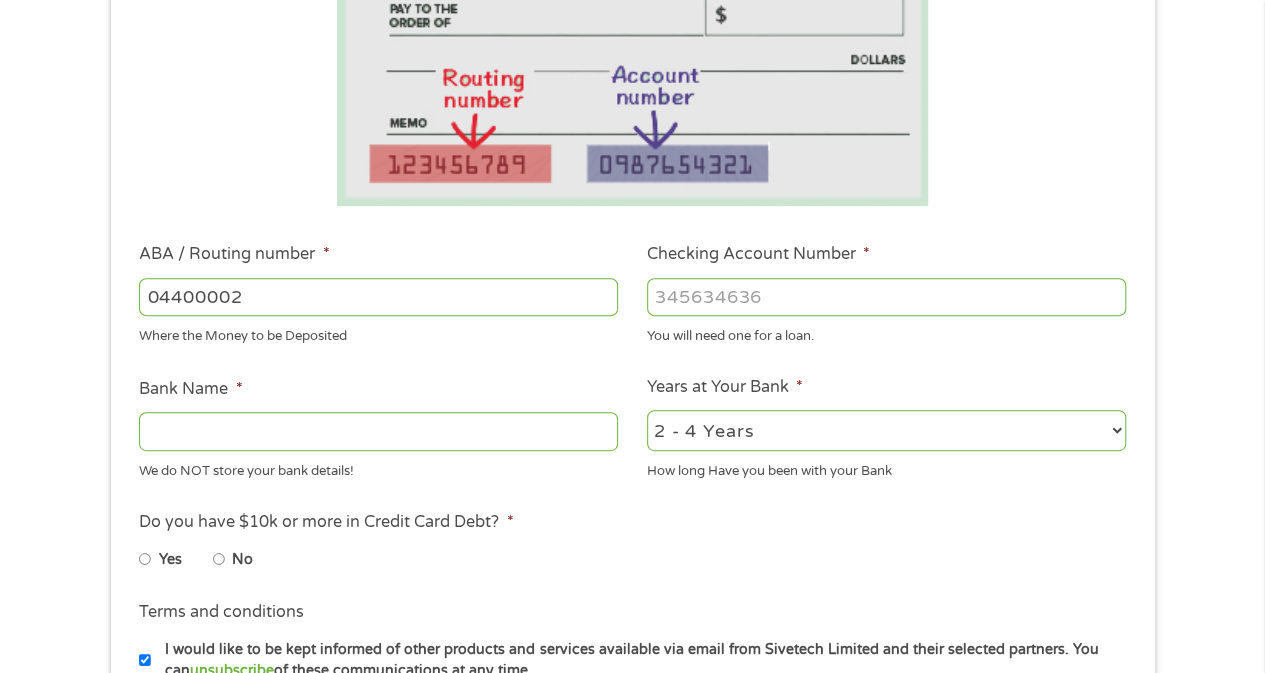 type on "044000024" 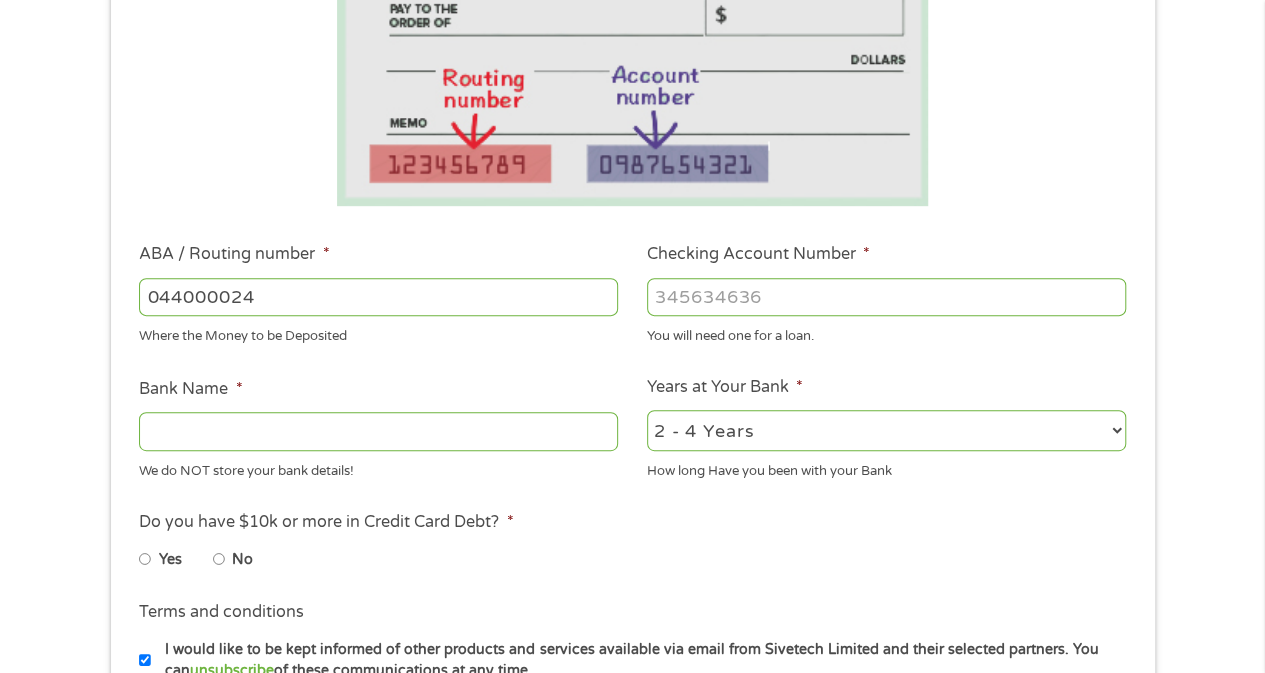 type on "HUNTINGTON NATIONAL BANK" 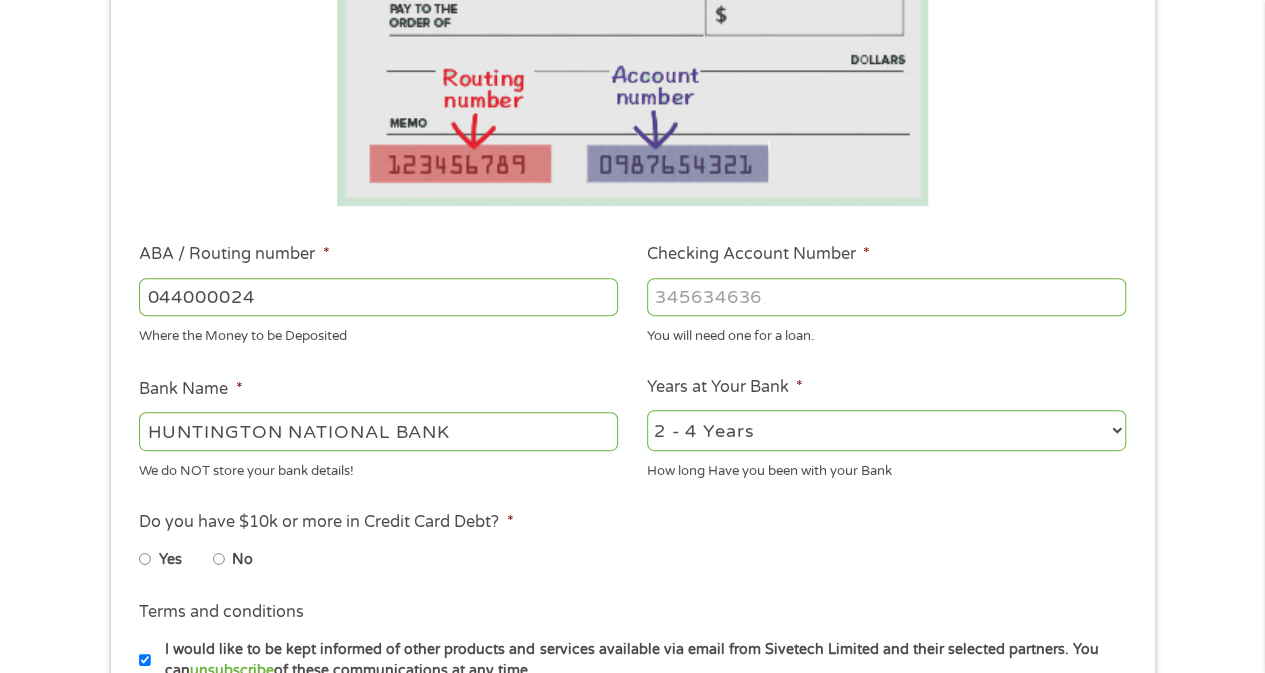 type on "044000024" 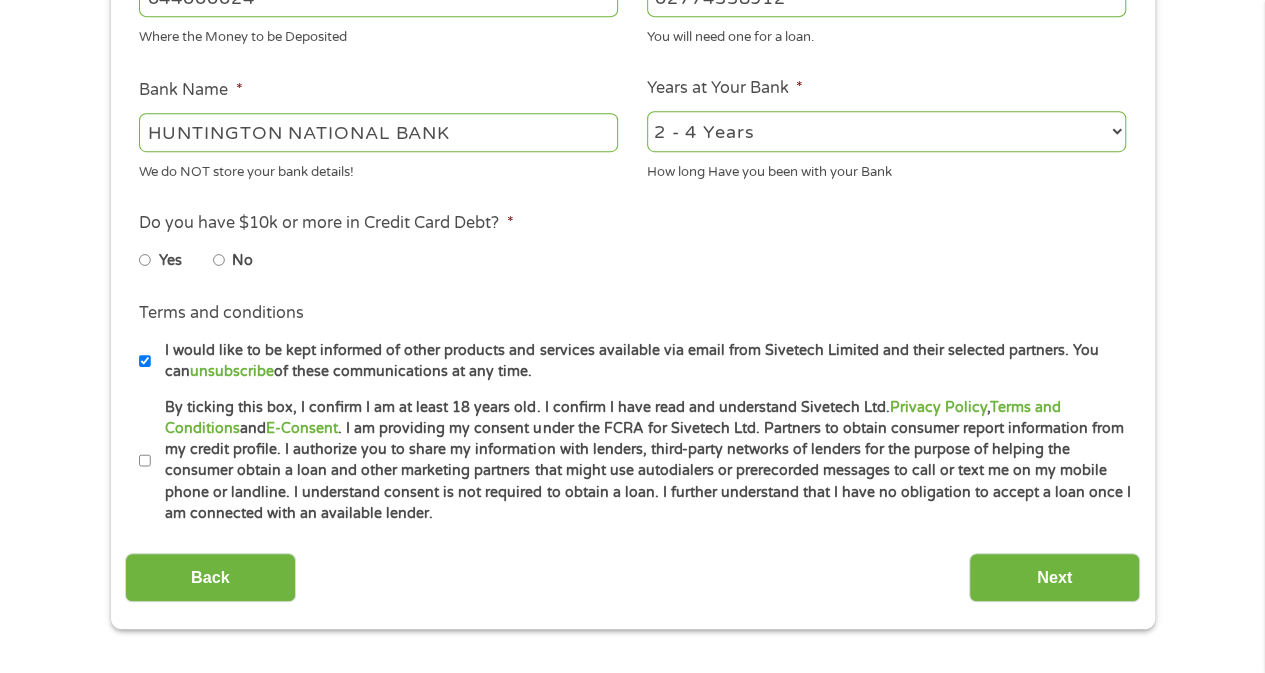 scroll, scrollTop: 700, scrollLeft: 0, axis: vertical 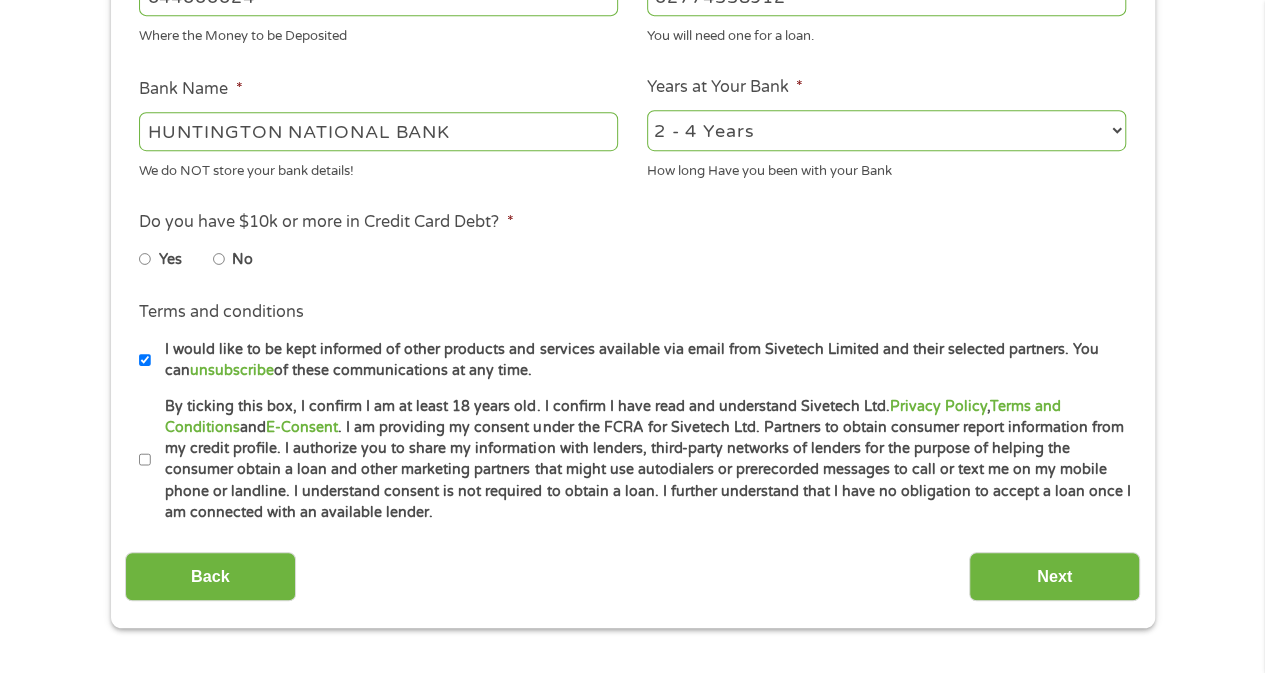 type on "02774338912" 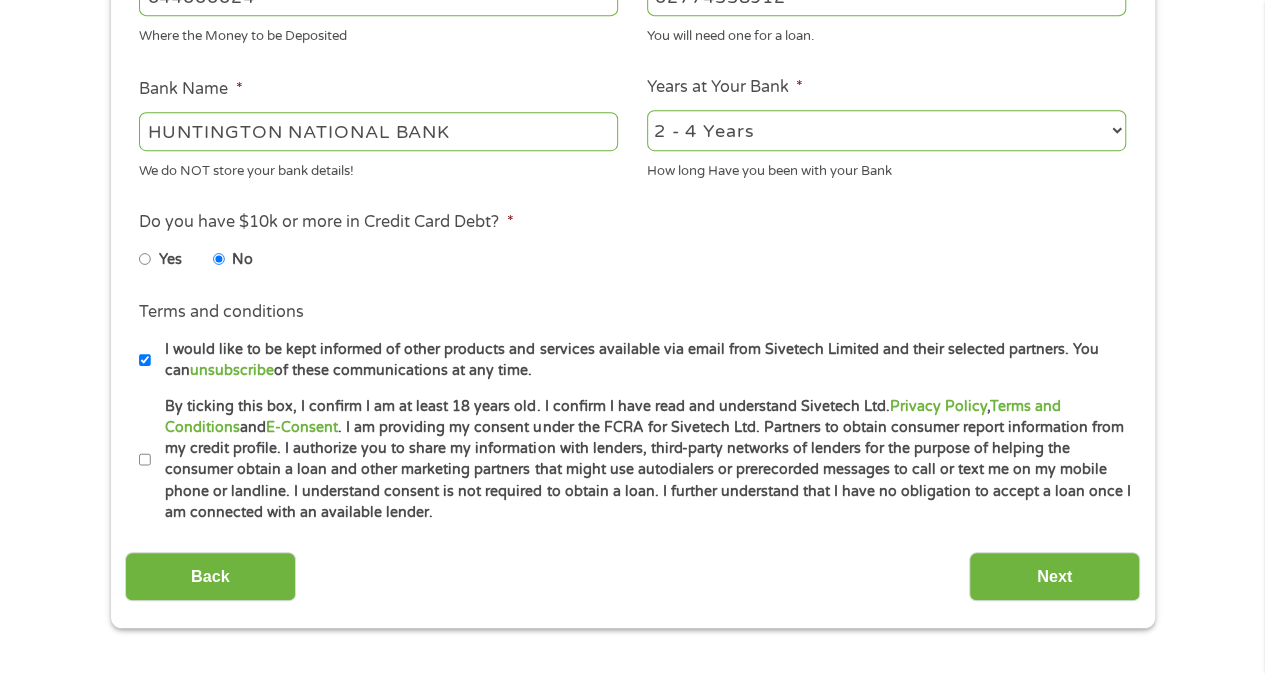 click on "By ticking this box, I confirm I am at least 18 years old. I confirm I have read and understand Sivetech Ltd.  Privacy Policy ,  Terms and Conditions  and  E-Consent . I am providing my consent under the FCRA for Sivetech Ltd. Partners to obtain consumer report information from my credit profile. I authorize you to share my information with lenders, third-party networks of lenders for the purpose of helping the consumer obtain a loan and other marketing partners that might use autodialers or prerecorded messages to call or text me on my mobile phone or landline. I understand consent is not required to obtain a loan. I further understand that I have no obligation to accept a loan once I am connected with an available lender." at bounding box center (145, 460) 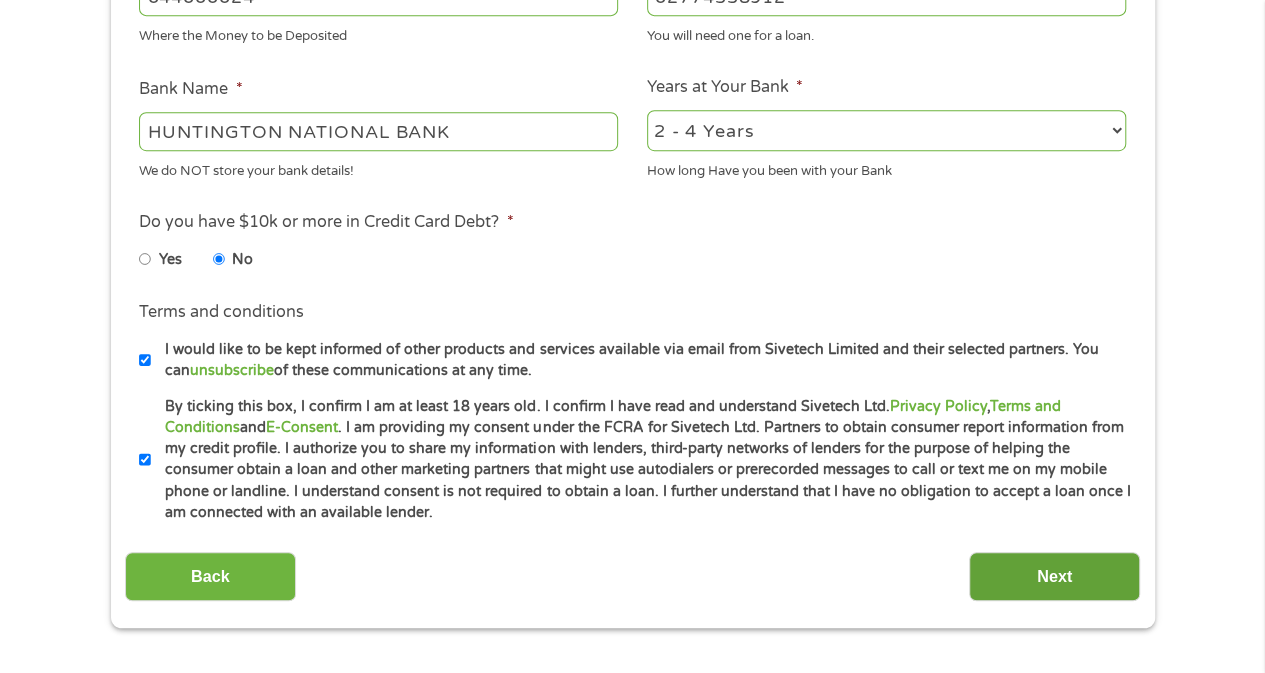 click on "Next" at bounding box center (1054, 576) 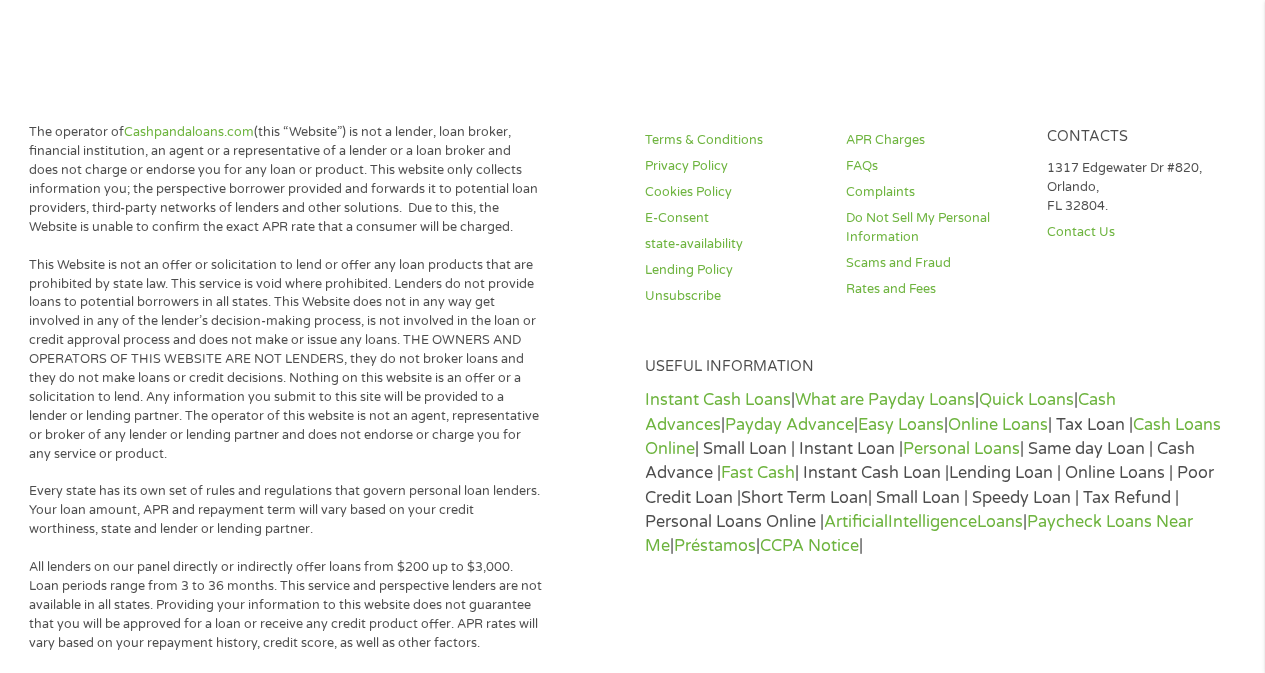 scroll, scrollTop: 8, scrollLeft: 8, axis: both 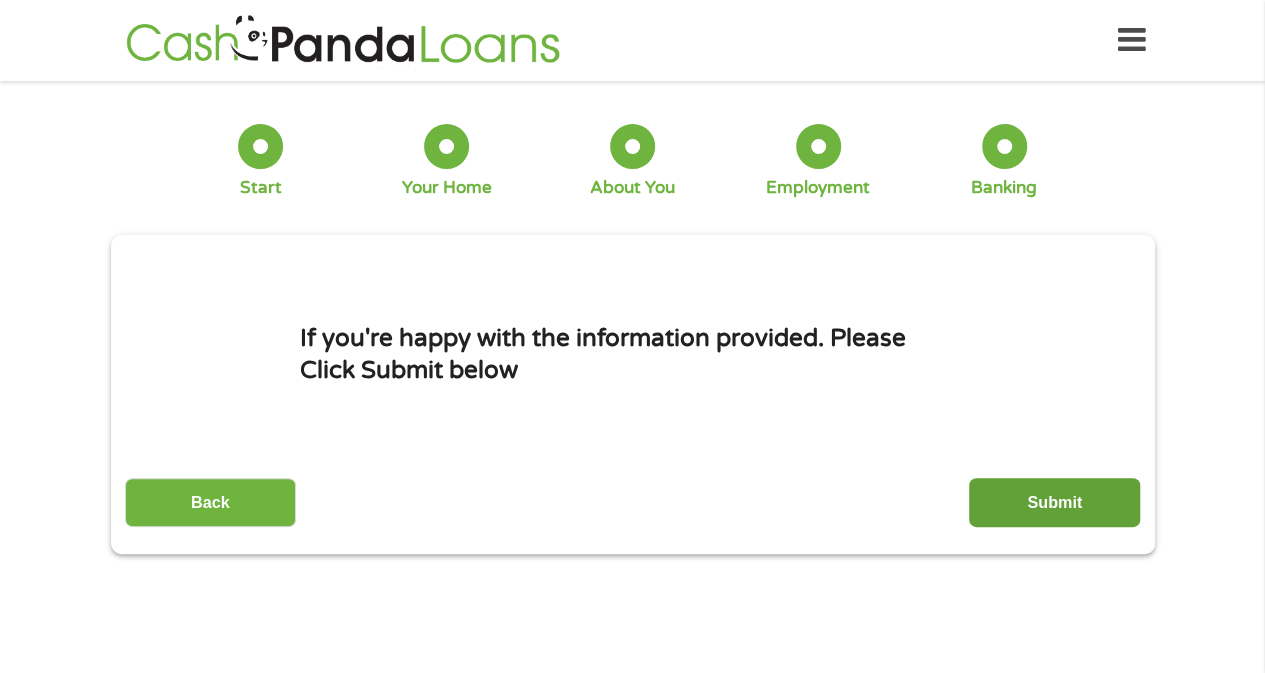 click on "Submit" at bounding box center (1054, 502) 